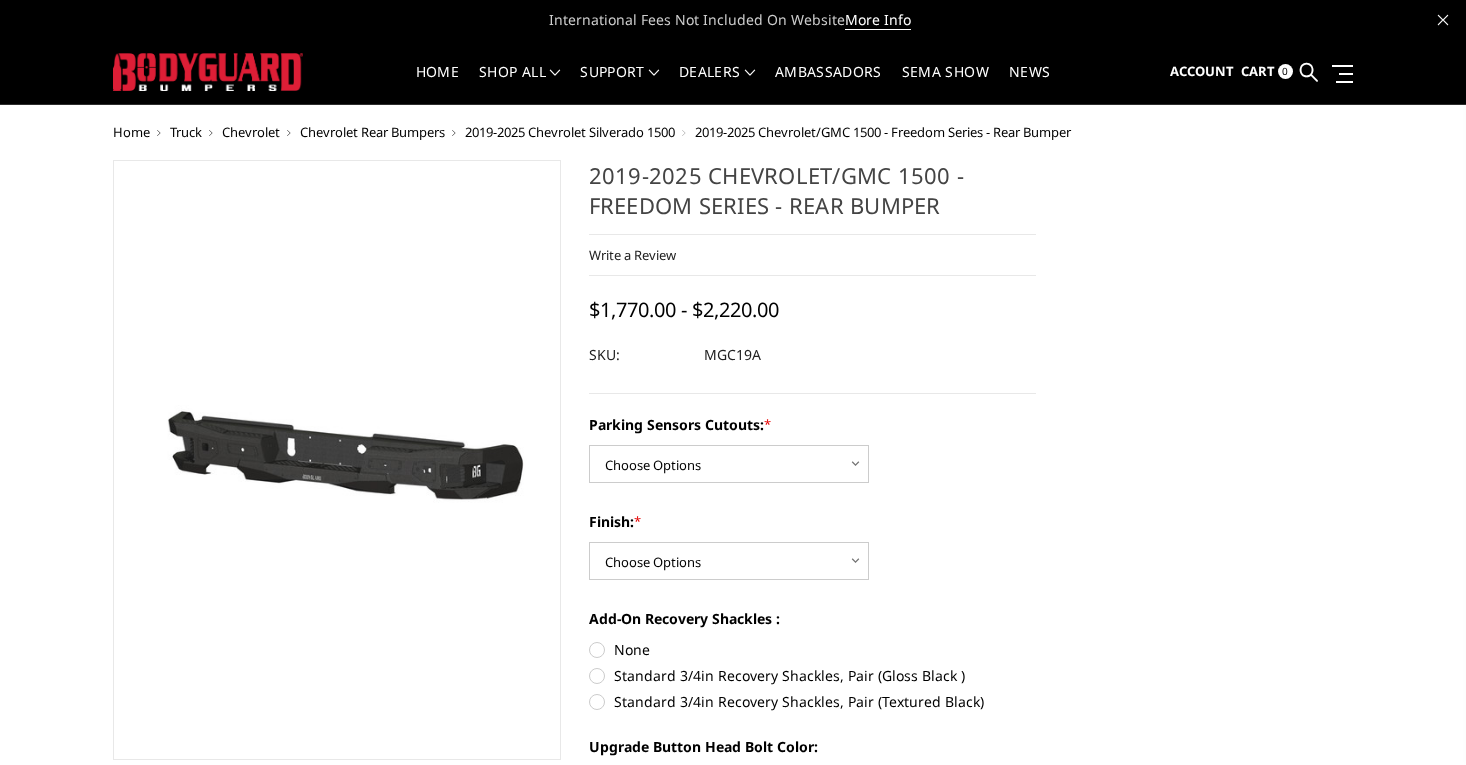 scroll, scrollTop: 0, scrollLeft: 0, axis: both 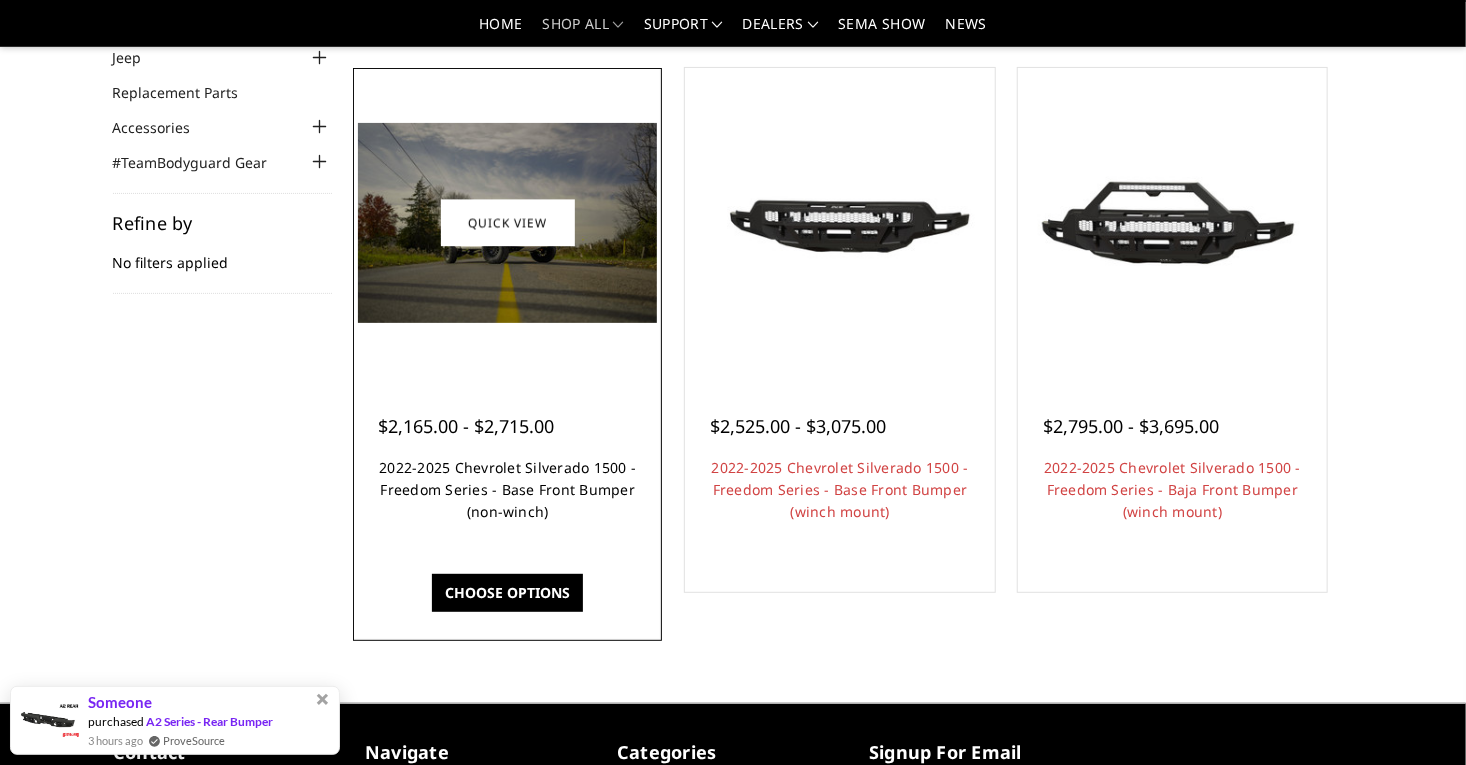 click on "2022-2025 Chevrolet Silverado 1500 - Freedom Series - Base Front Bumper (non-winch)" at bounding box center (507, 489) 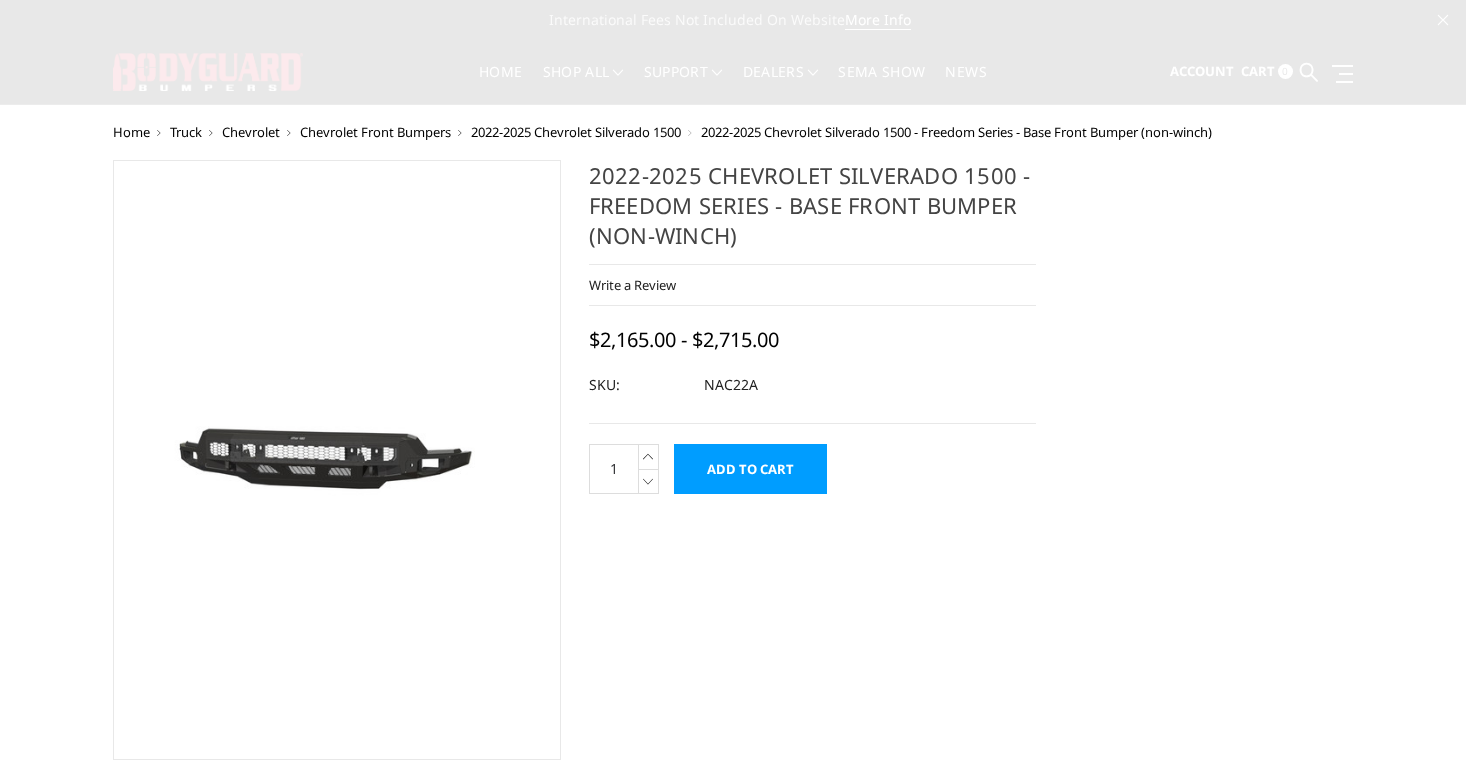 scroll, scrollTop: 0, scrollLeft: 0, axis: both 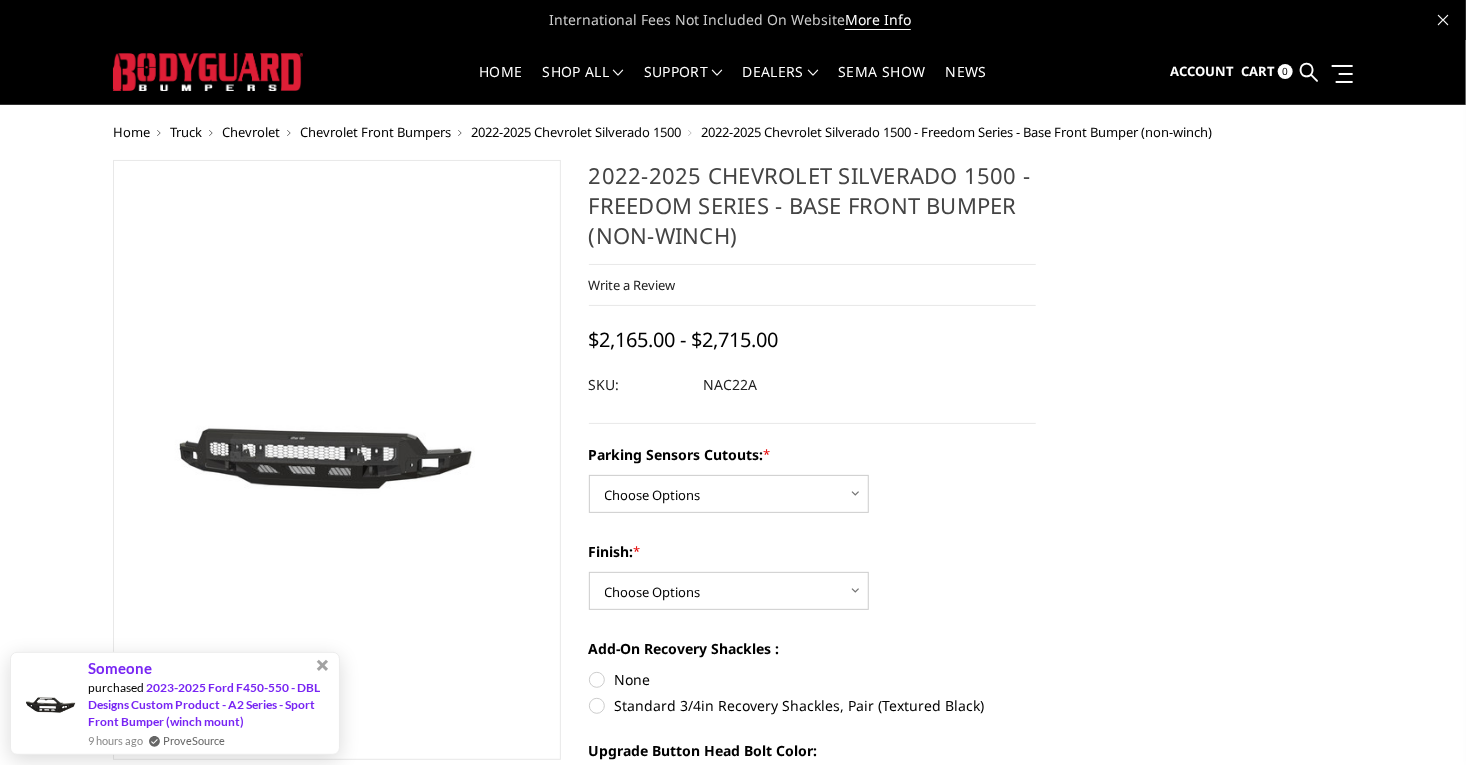 click at bounding box center [409, 461] 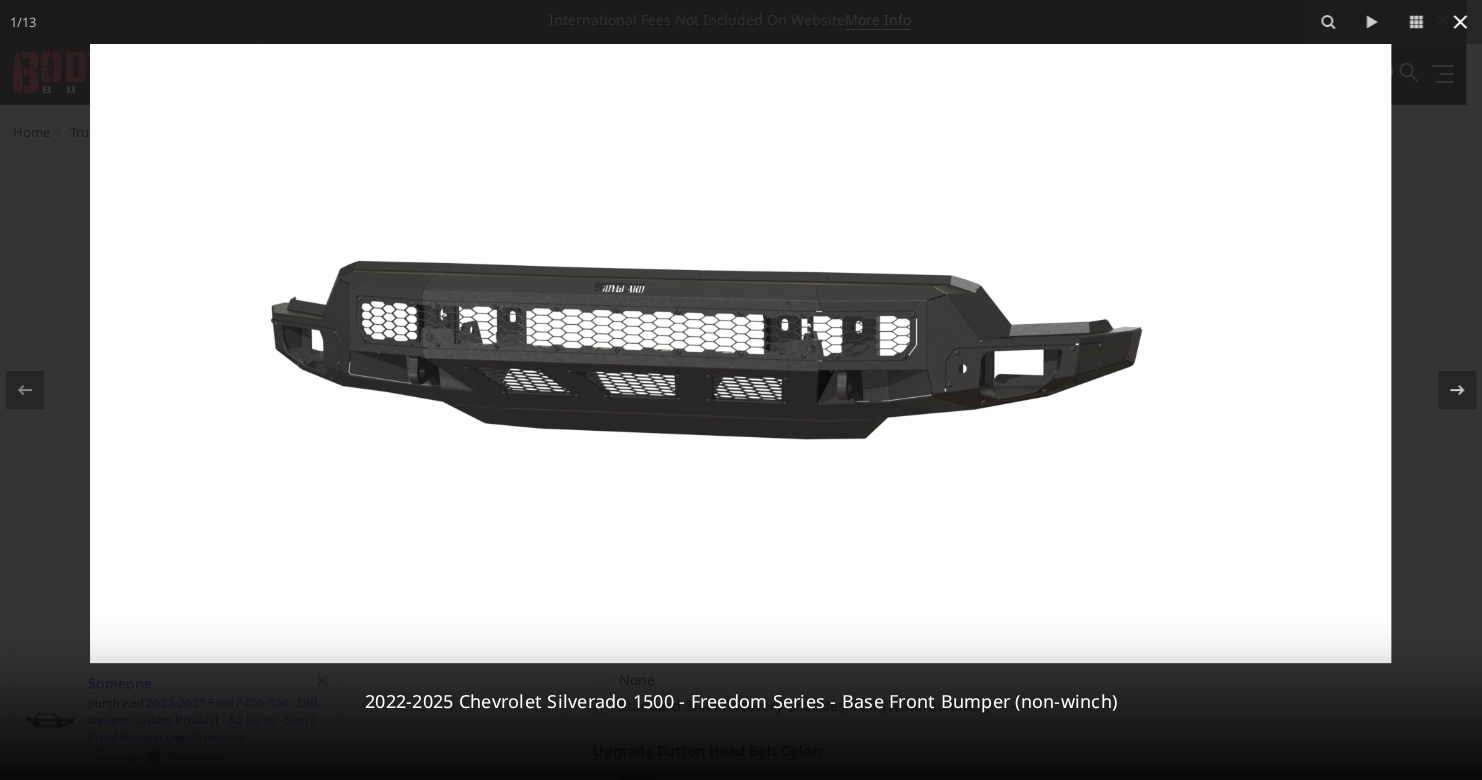 click 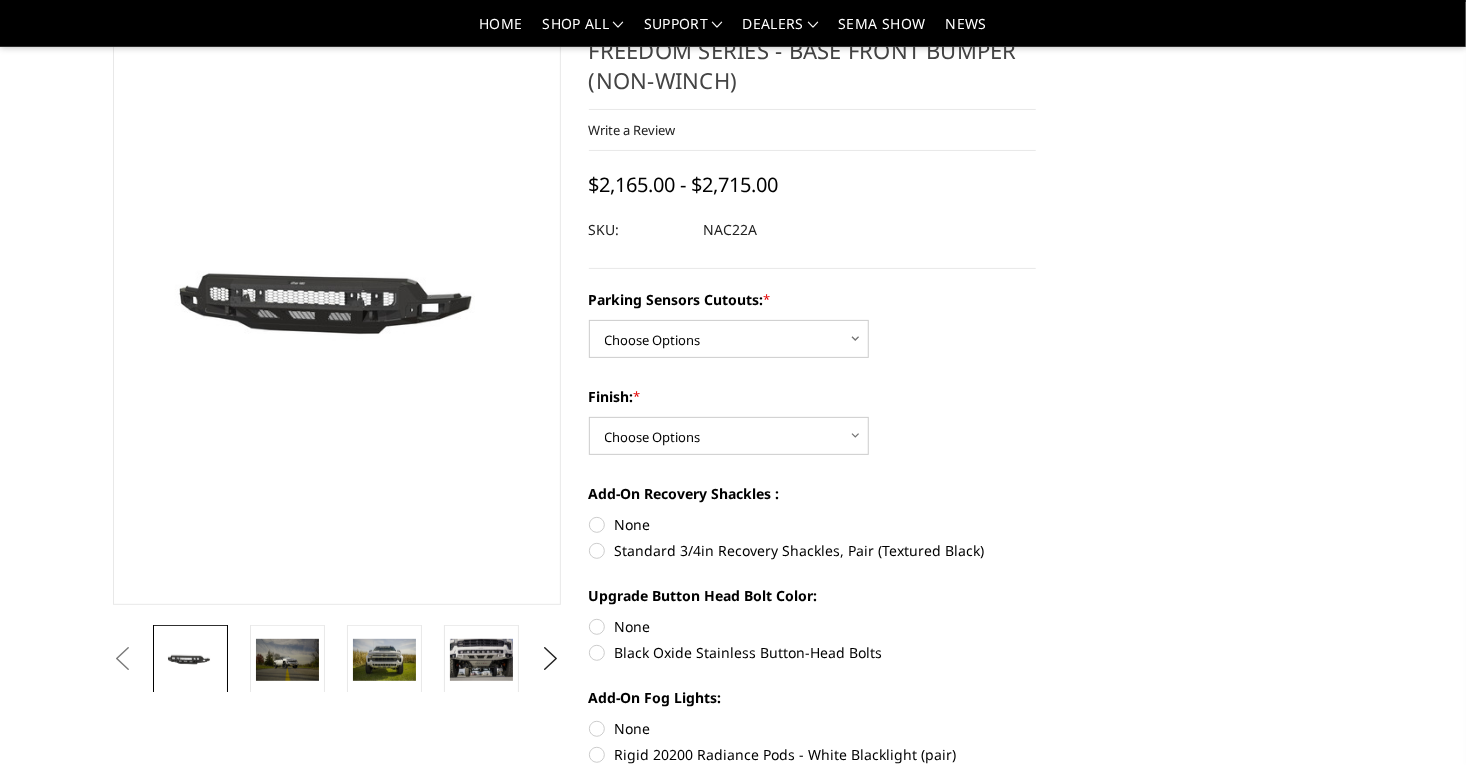 scroll, scrollTop: 99, scrollLeft: 0, axis: vertical 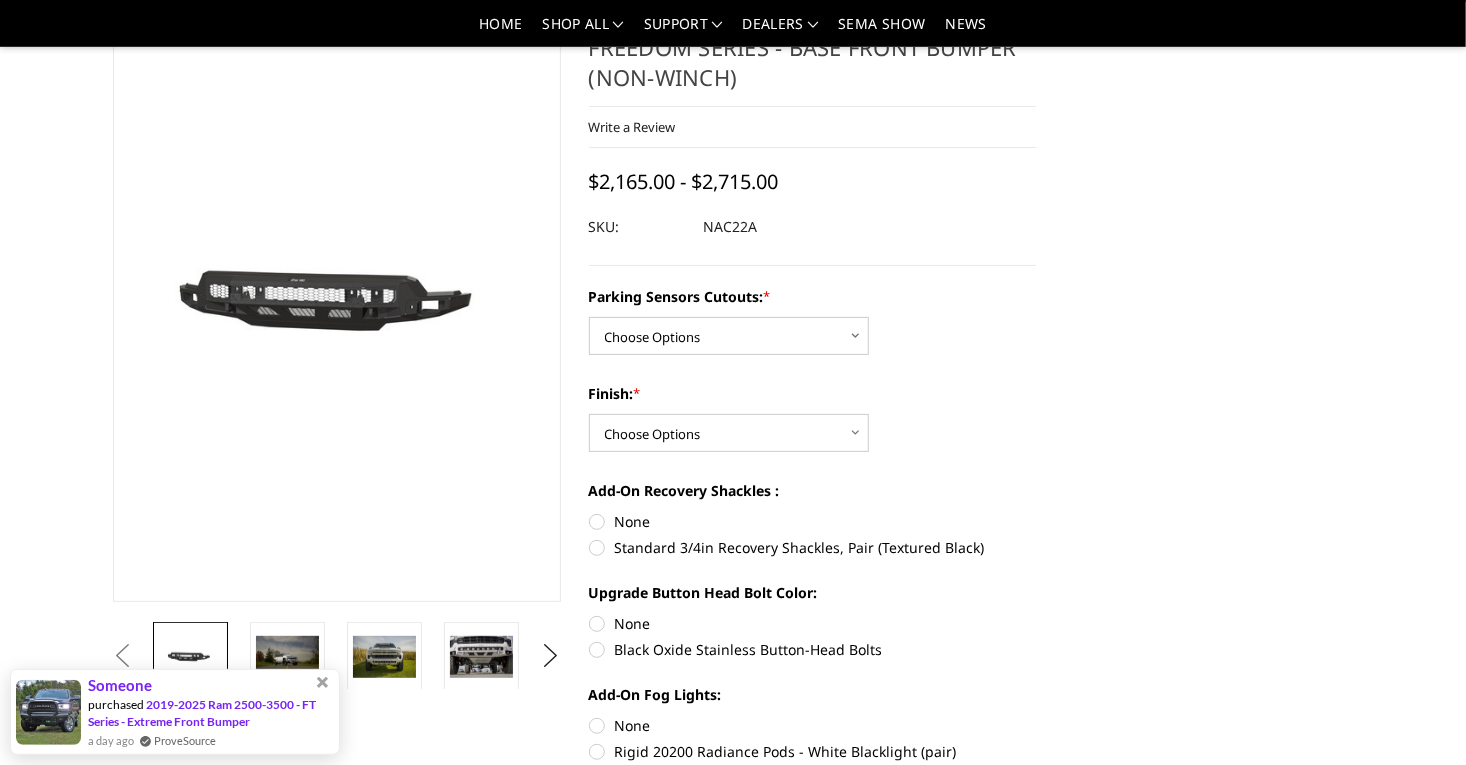 click on "Standard 3/4in Recovery Shackles, Pair (Textured Black)" at bounding box center [813, 547] 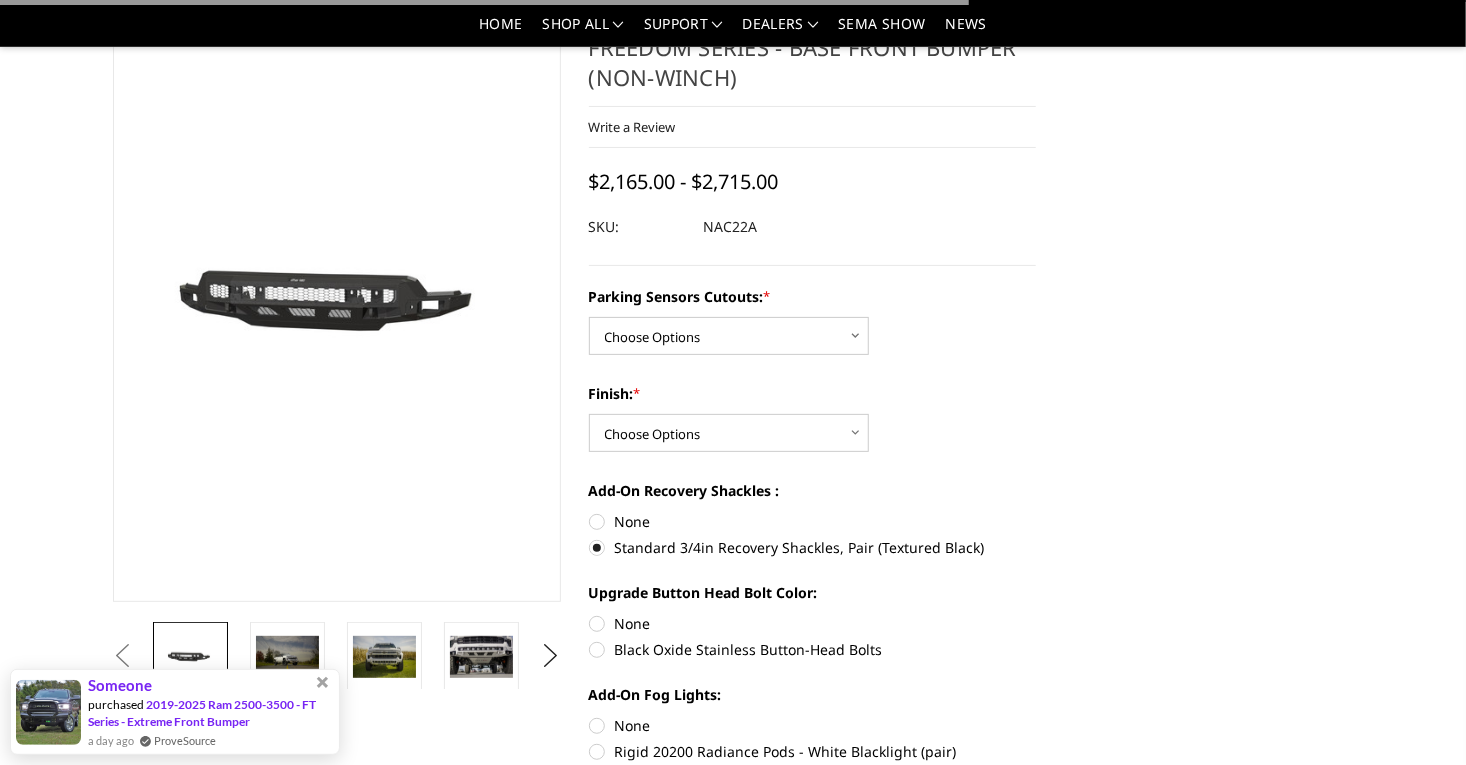 click on "Standard 3/4in Recovery Shackles, Pair (Textured Black)" at bounding box center (813, 547) 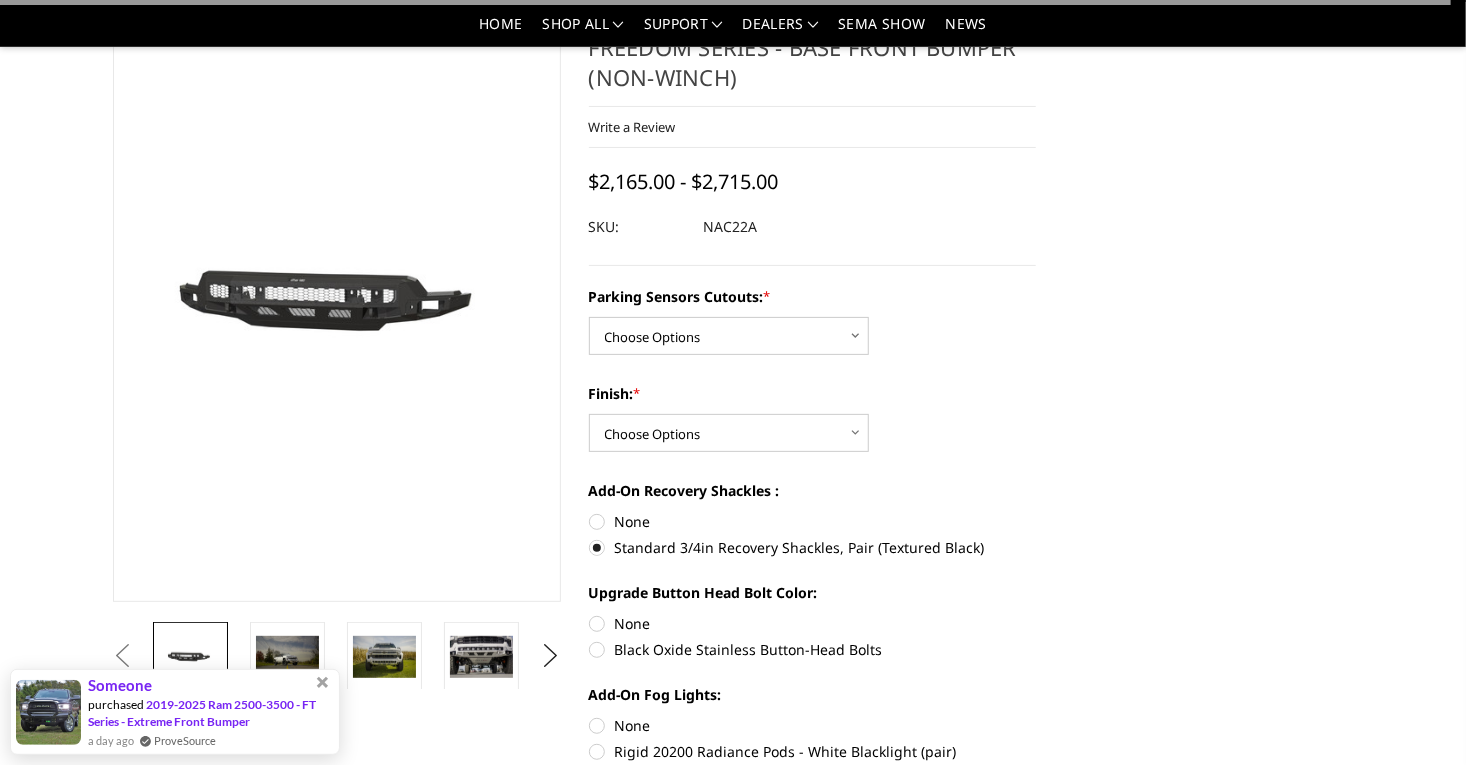 click on "Add-On Recovery Shackles :
None
Standard 3/4in Recovery Shackles, Pair (Textured Black)" at bounding box center [813, 517] 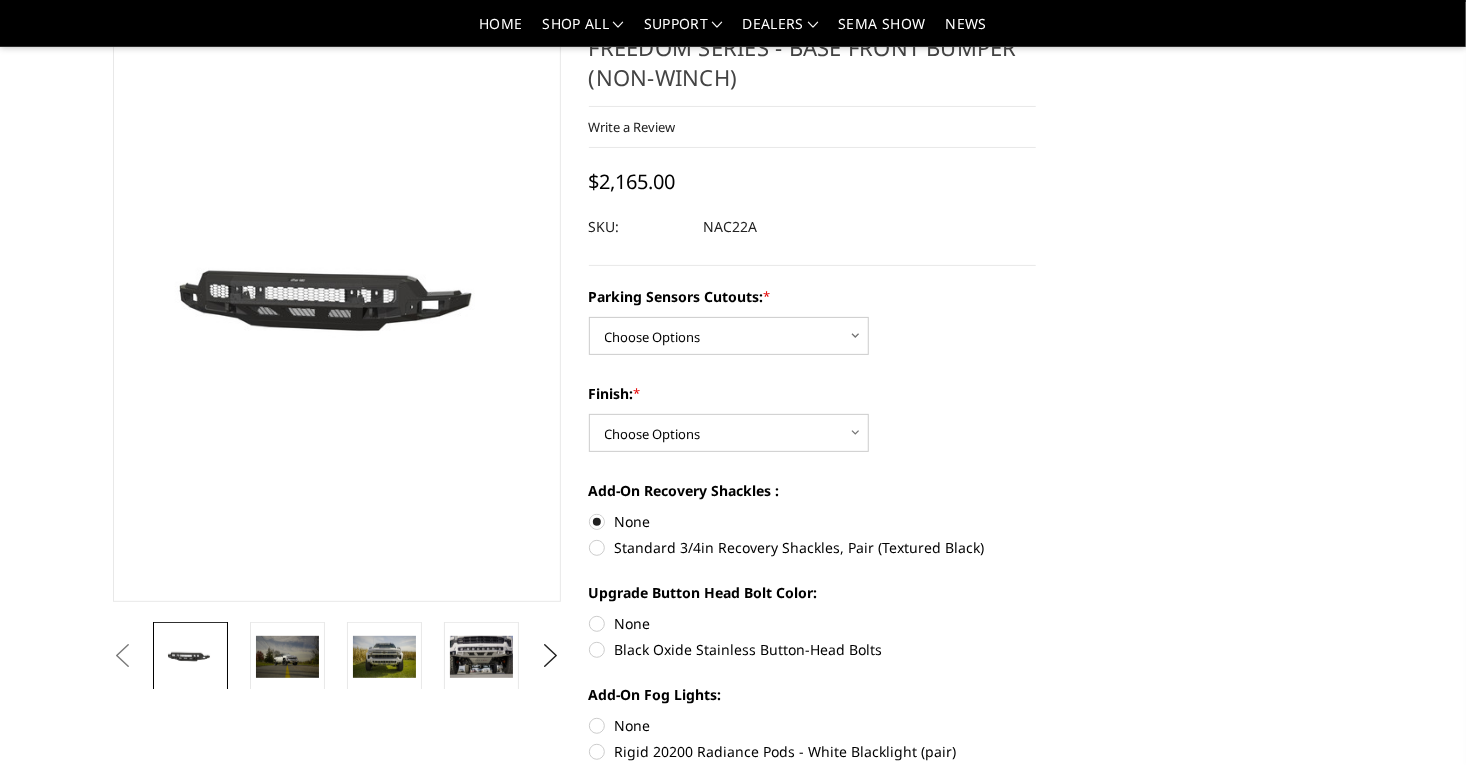 click on "None" at bounding box center [813, 623] 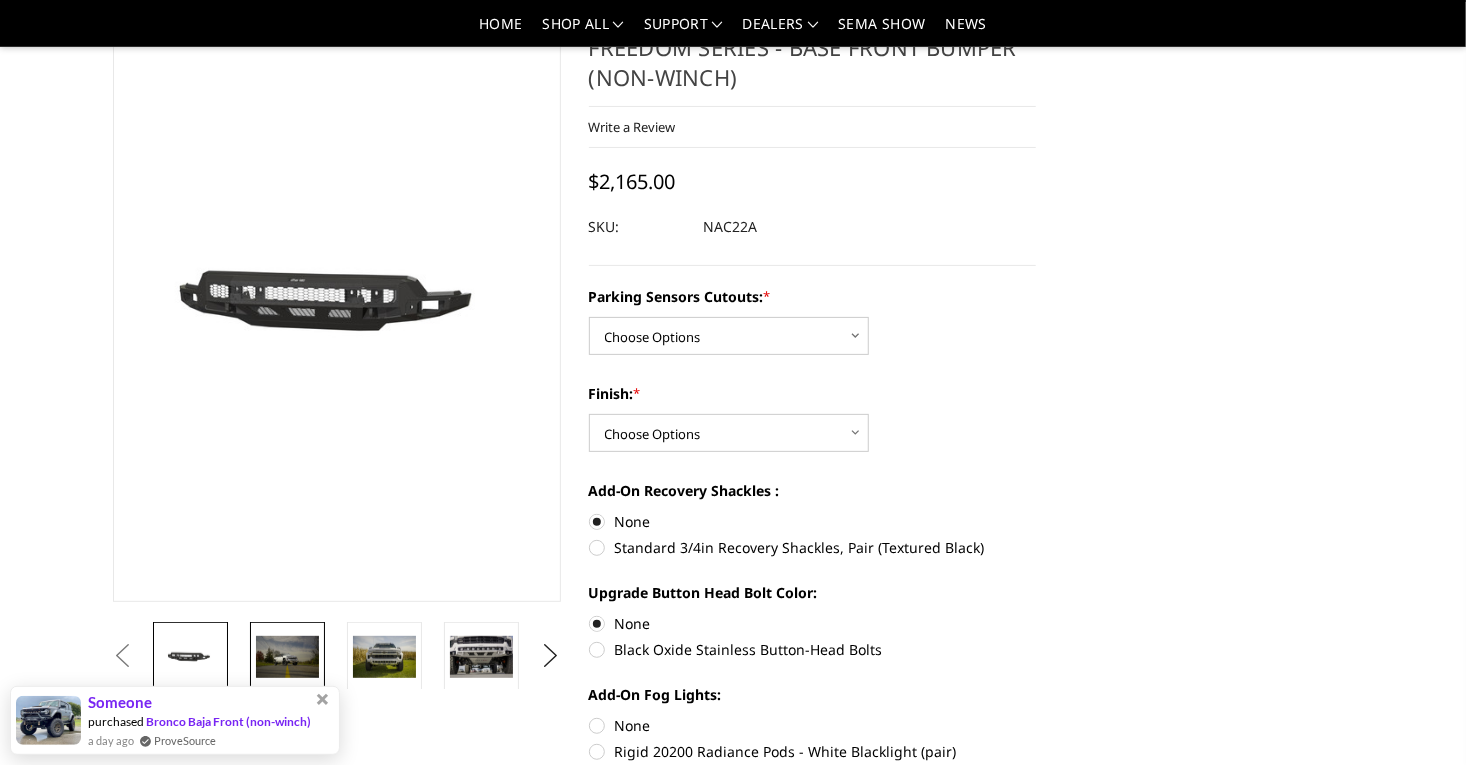 click at bounding box center (287, 657) 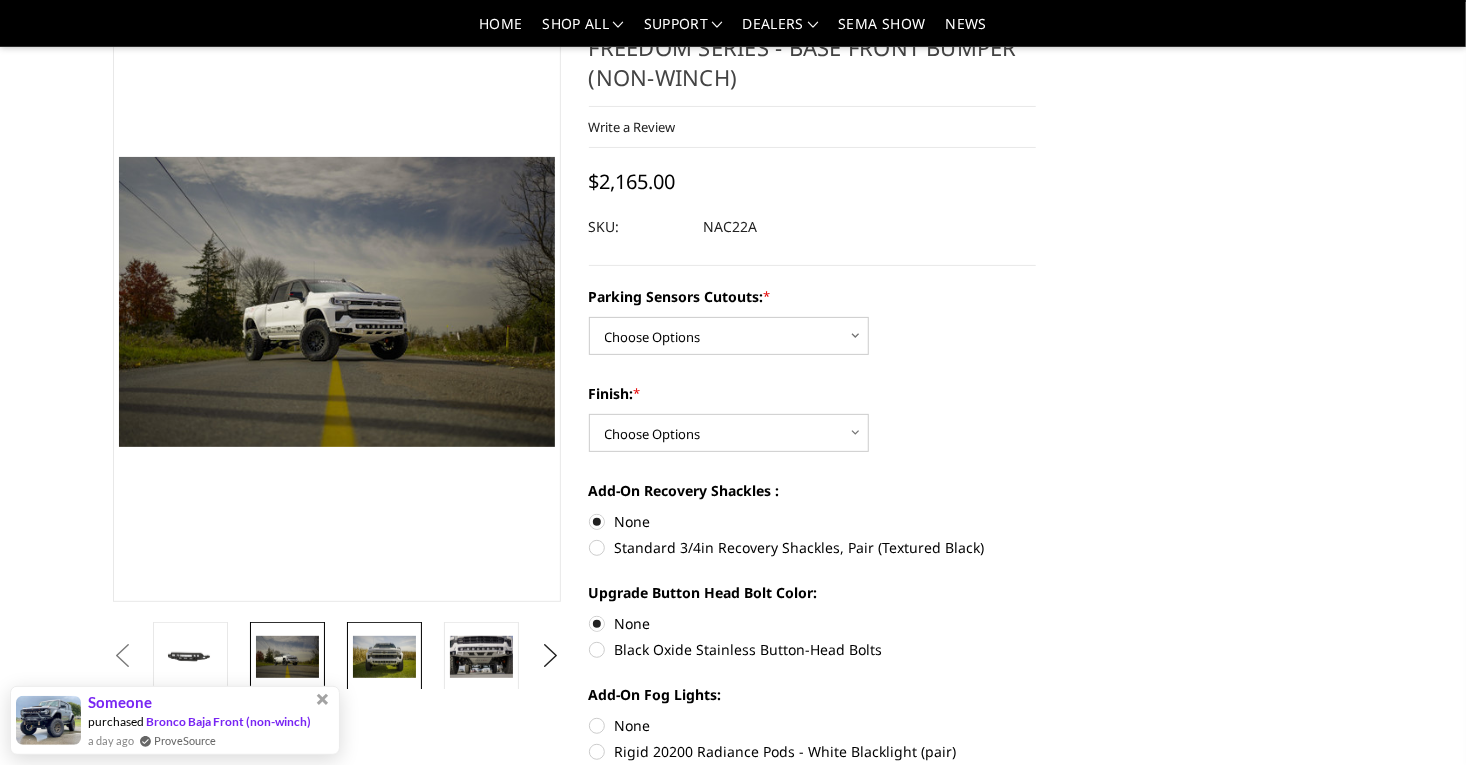 click at bounding box center [384, 657] 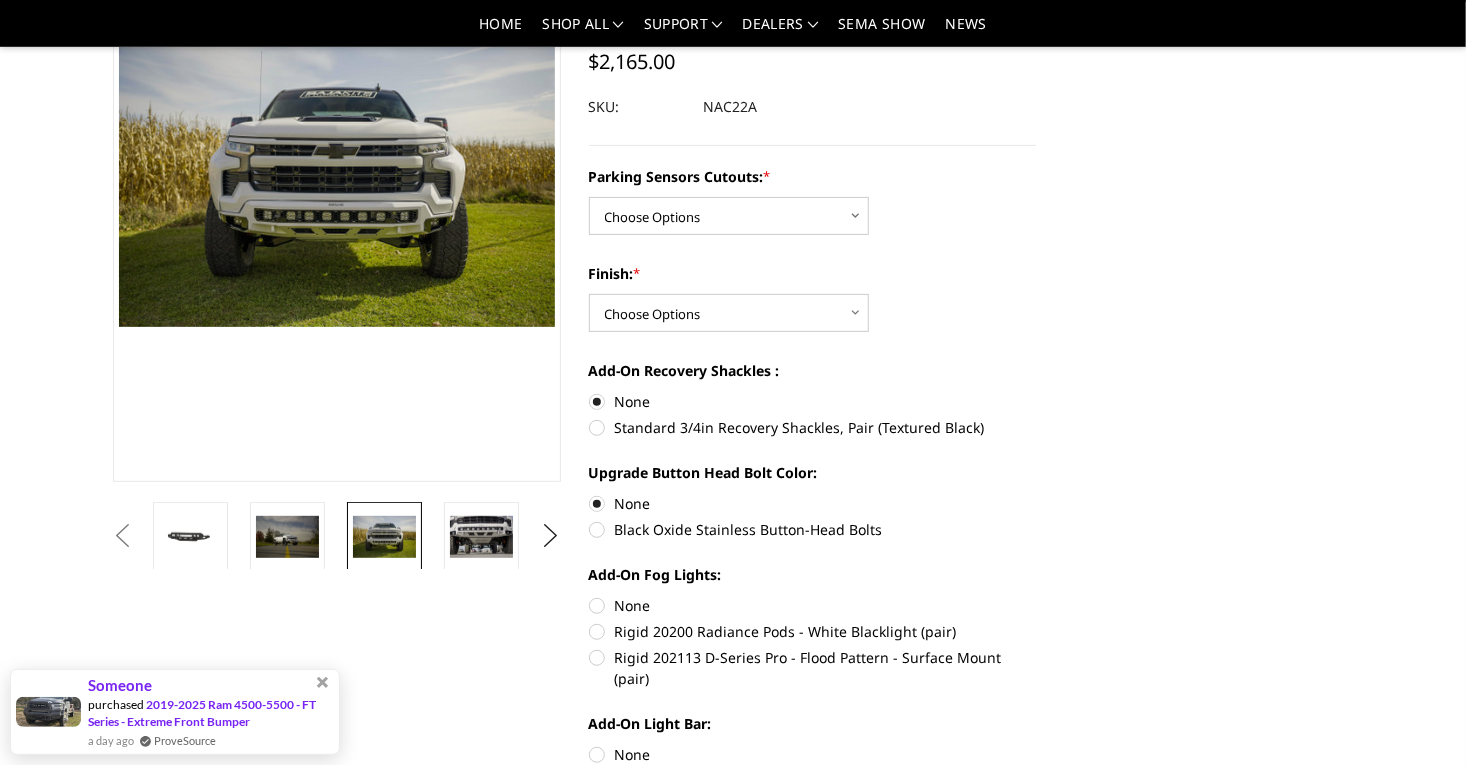 scroll, scrollTop: 331, scrollLeft: 0, axis: vertical 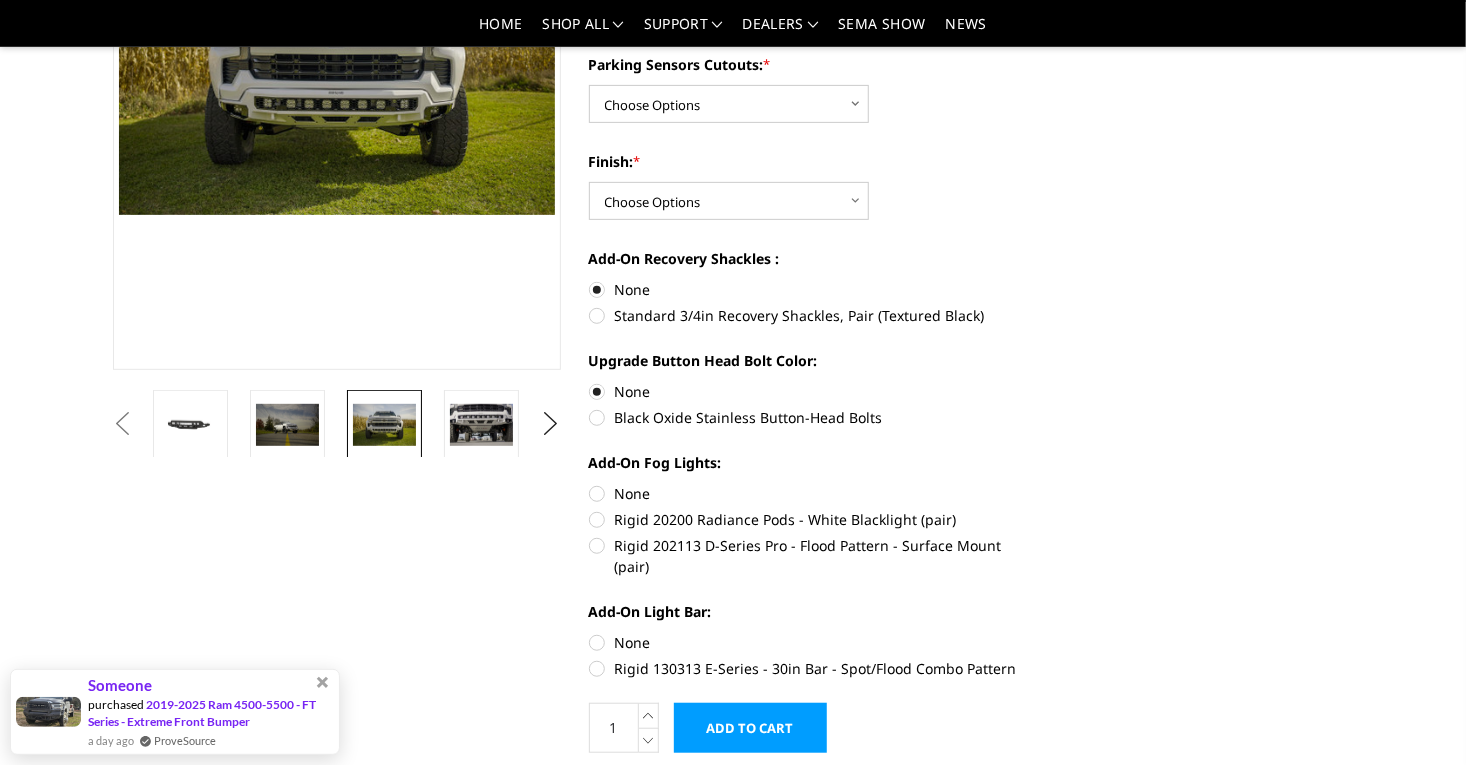 click on "None" at bounding box center [813, 493] 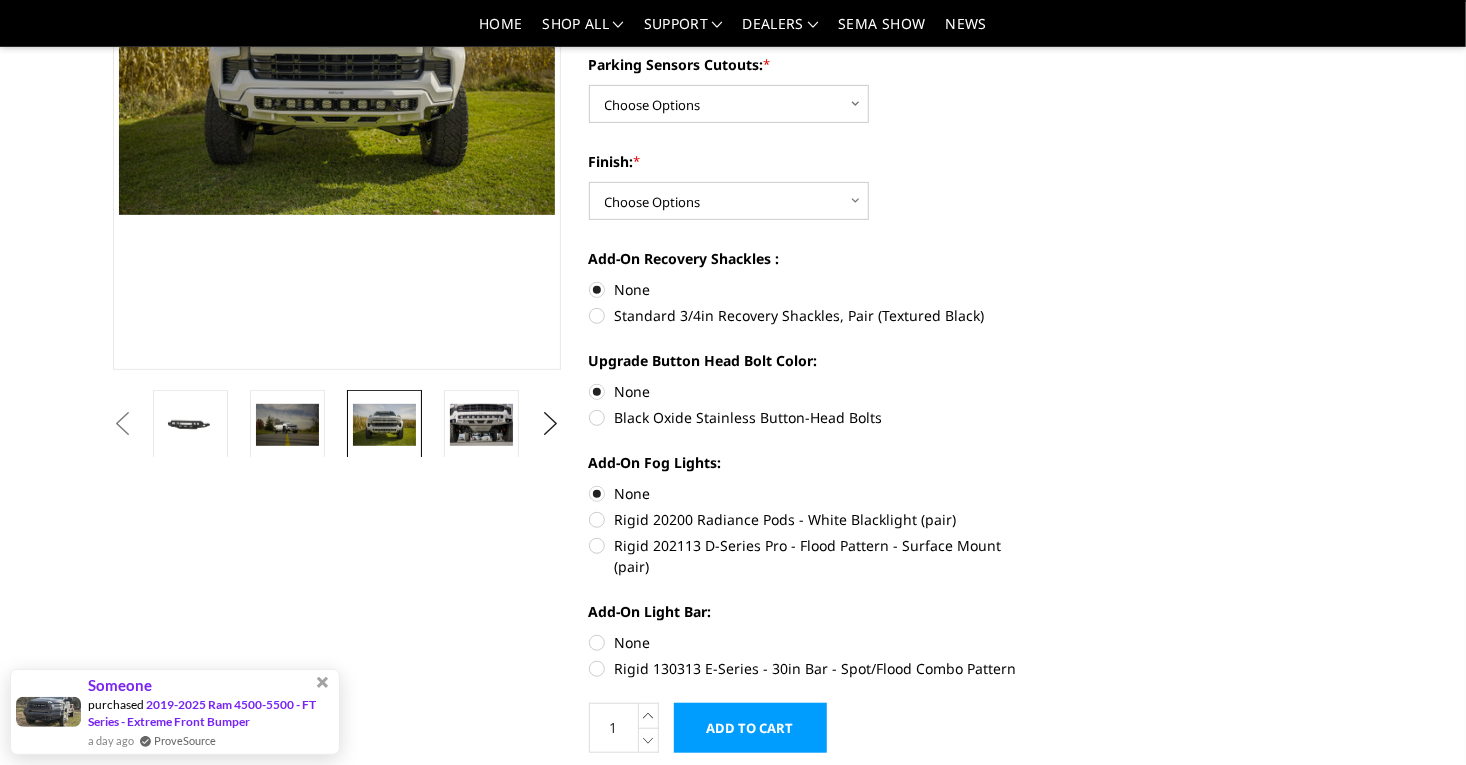 click on "None" at bounding box center (813, 642) 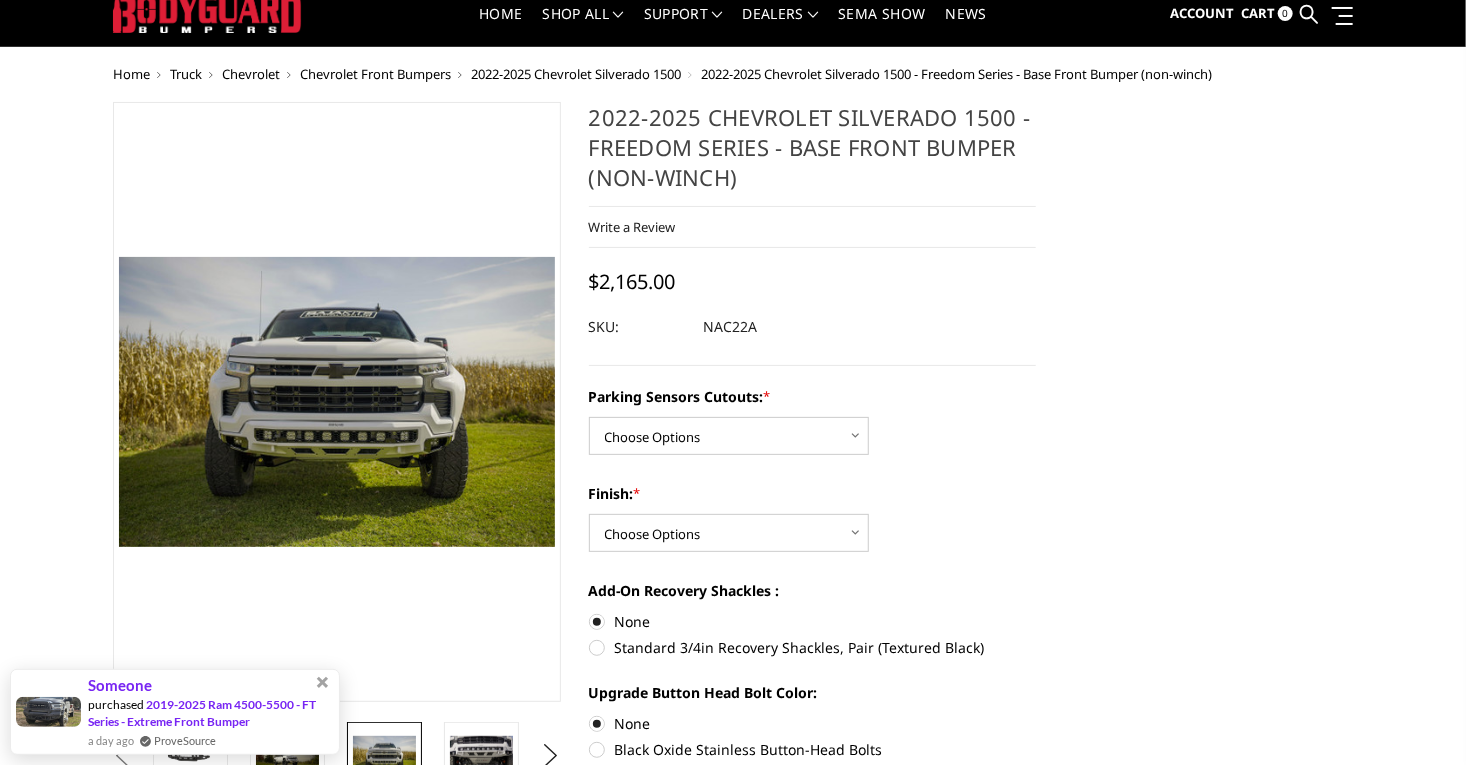 scroll, scrollTop: 0, scrollLeft: 1, axis: horizontal 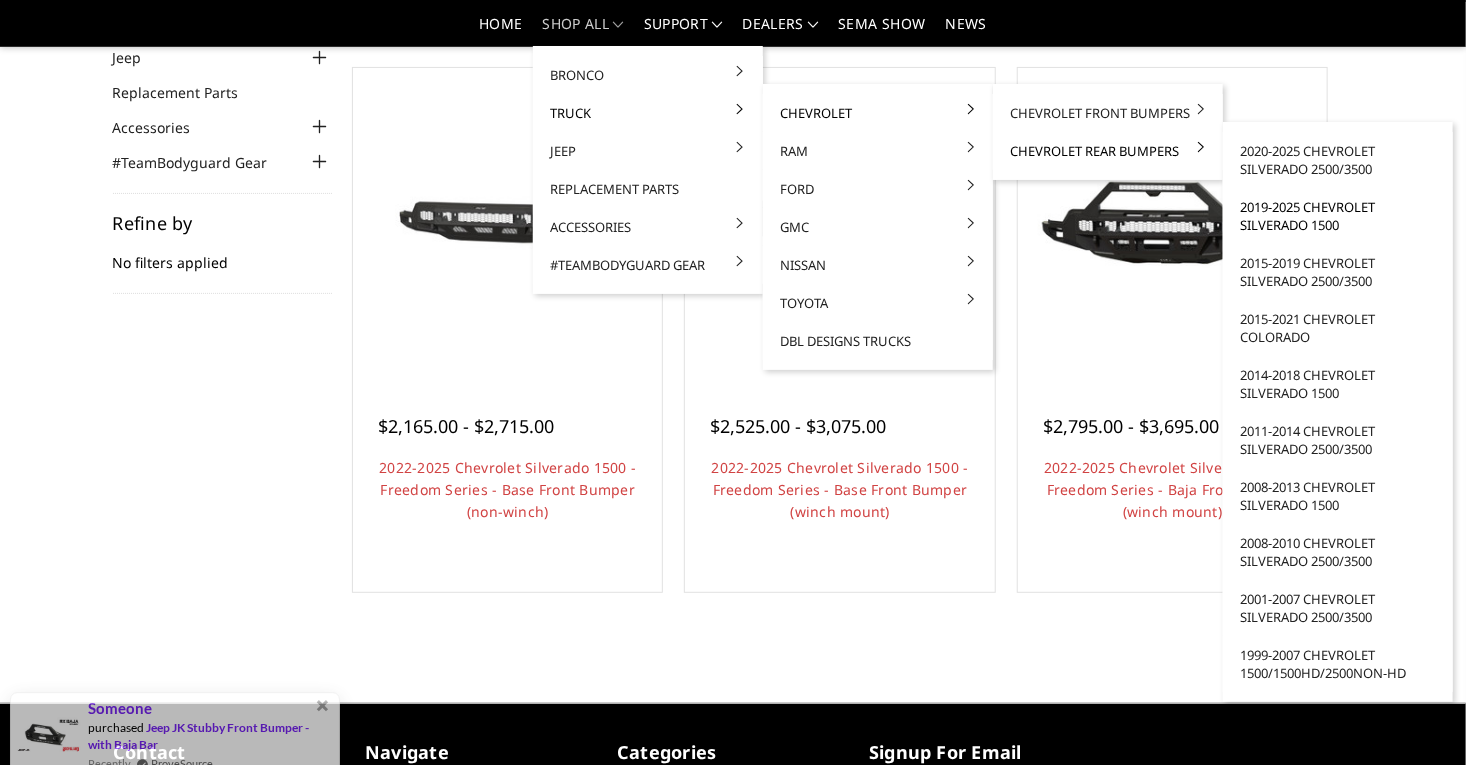 click on "2019-2025 Chevrolet Silverado 1500" at bounding box center (1338, 216) 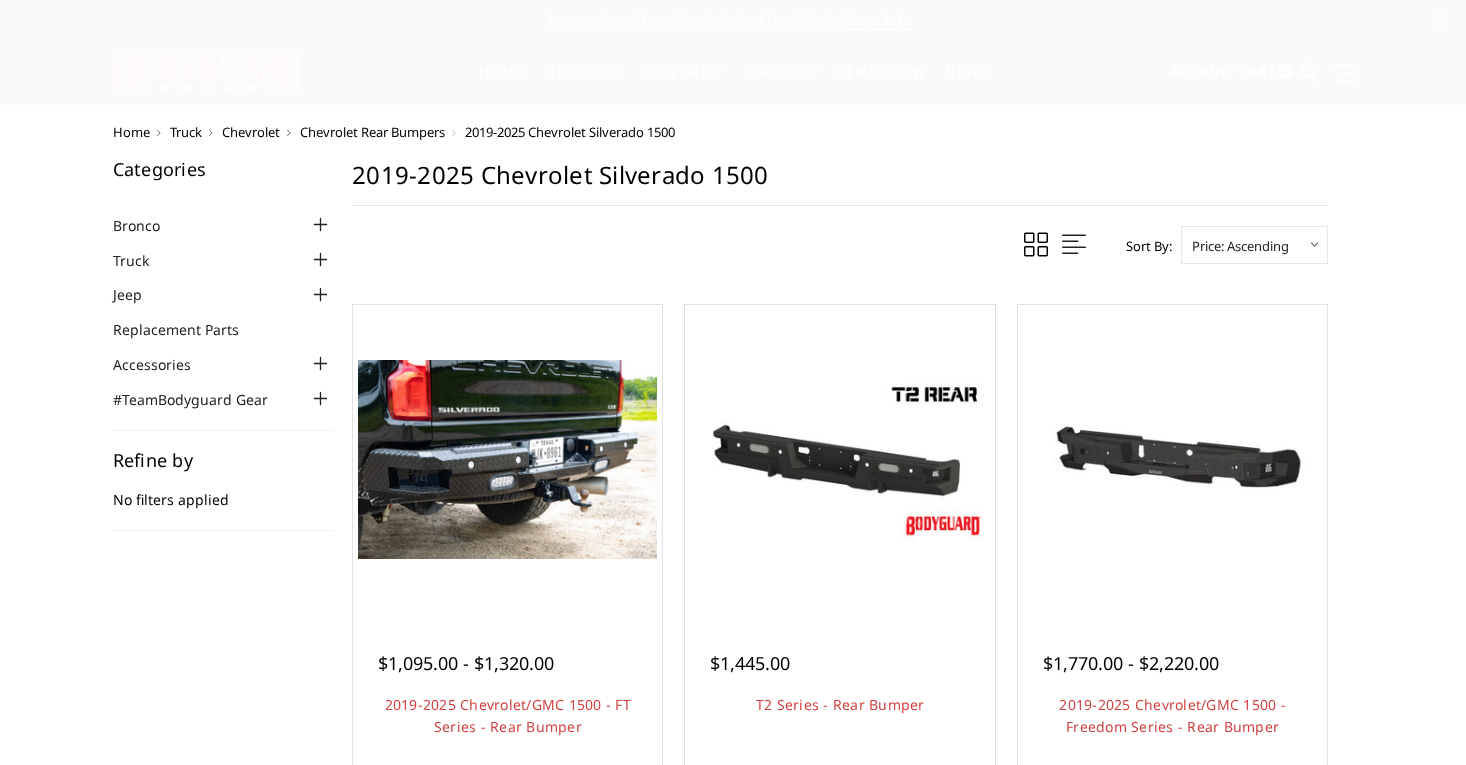 scroll, scrollTop: 0, scrollLeft: 0, axis: both 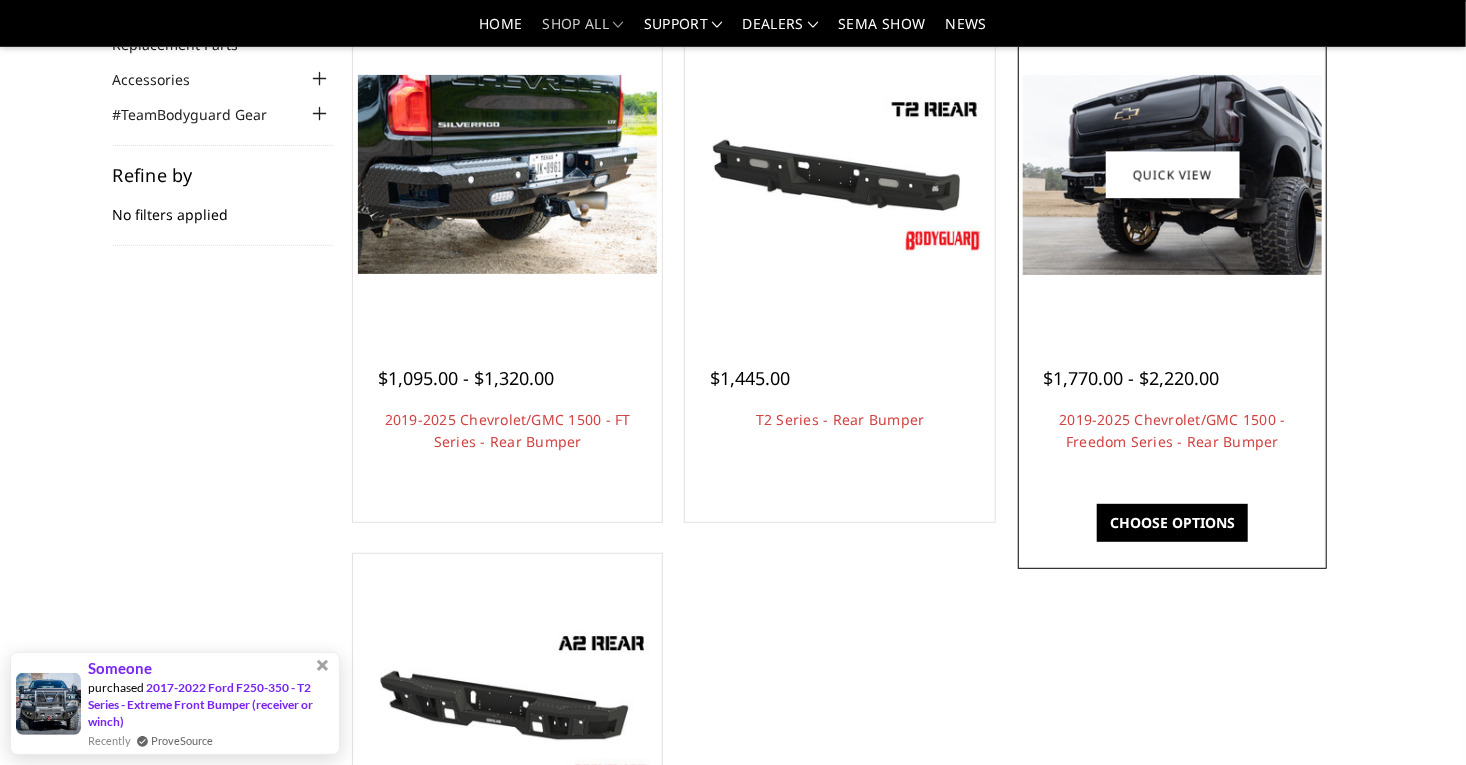 click on "$1,770.00 - $2,220.00" at bounding box center (1131, 378) 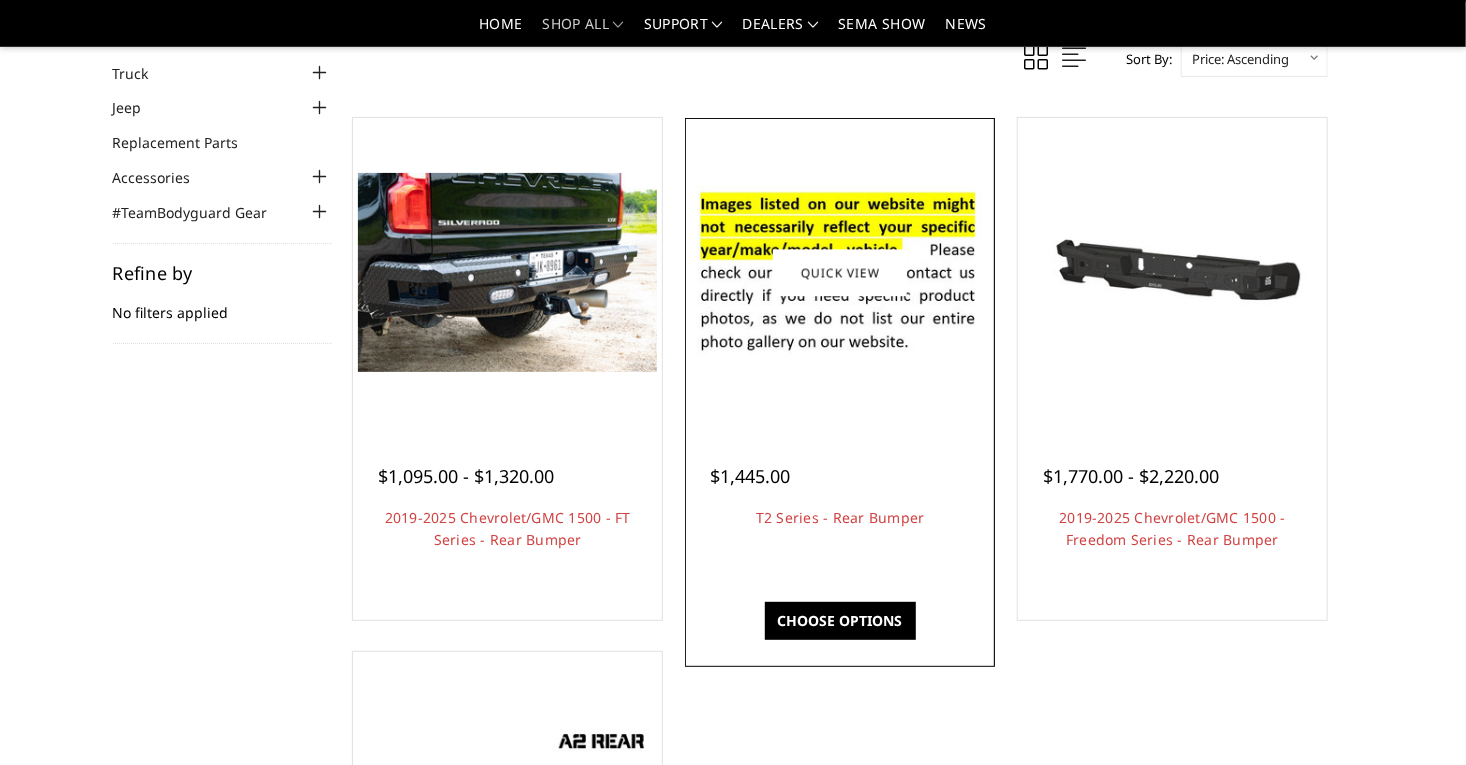 scroll, scrollTop: 104, scrollLeft: 0, axis: vertical 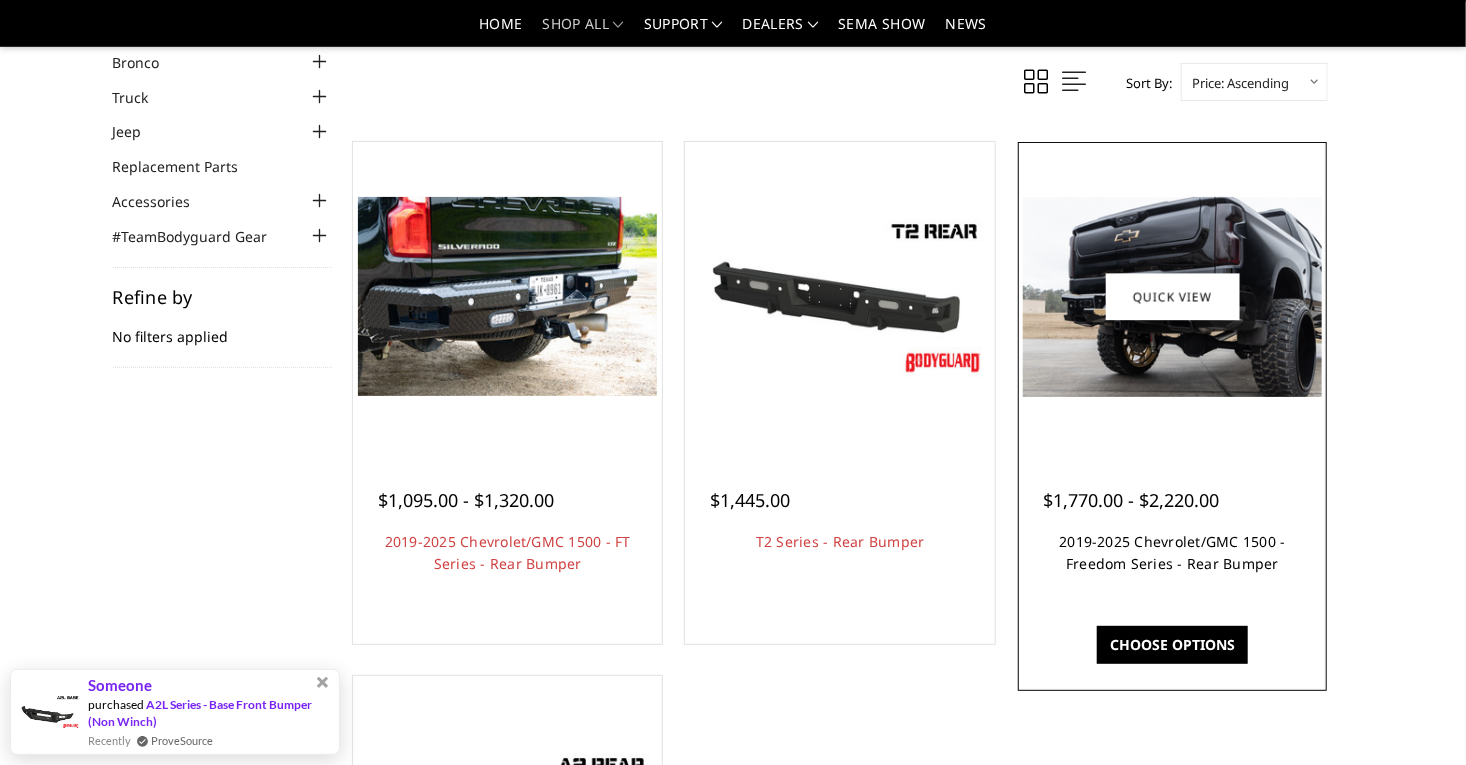 click on "2019-2025 Chevrolet/GMC 1500 - Freedom Series - Rear Bumper" at bounding box center [1172, 552] 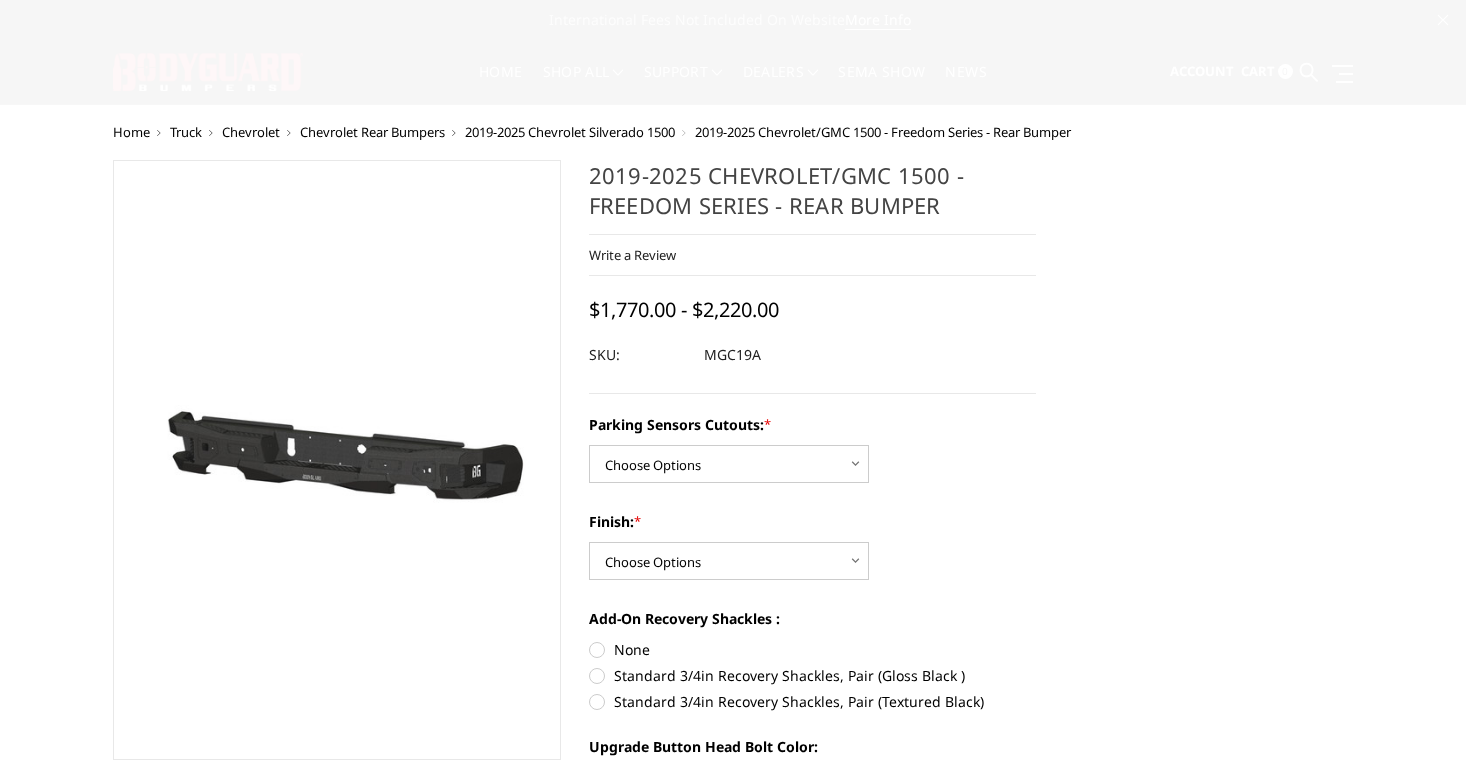 scroll, scrollTop: 0, scrollLeft: 0, axis: both 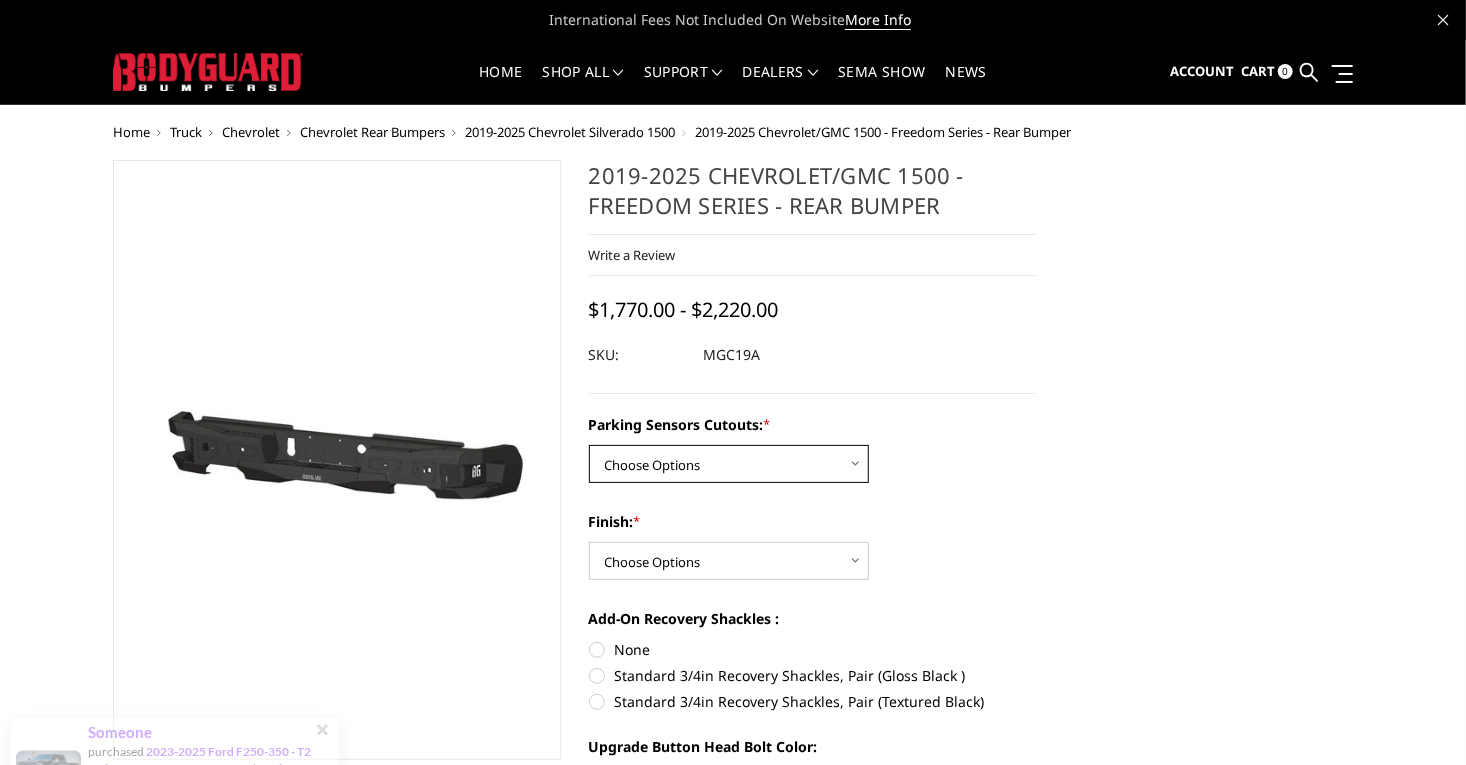 click on "Choose Options
Yes - I have parking sensors
No - I do NOT have parking sensors" at bounding box center (729, 464) 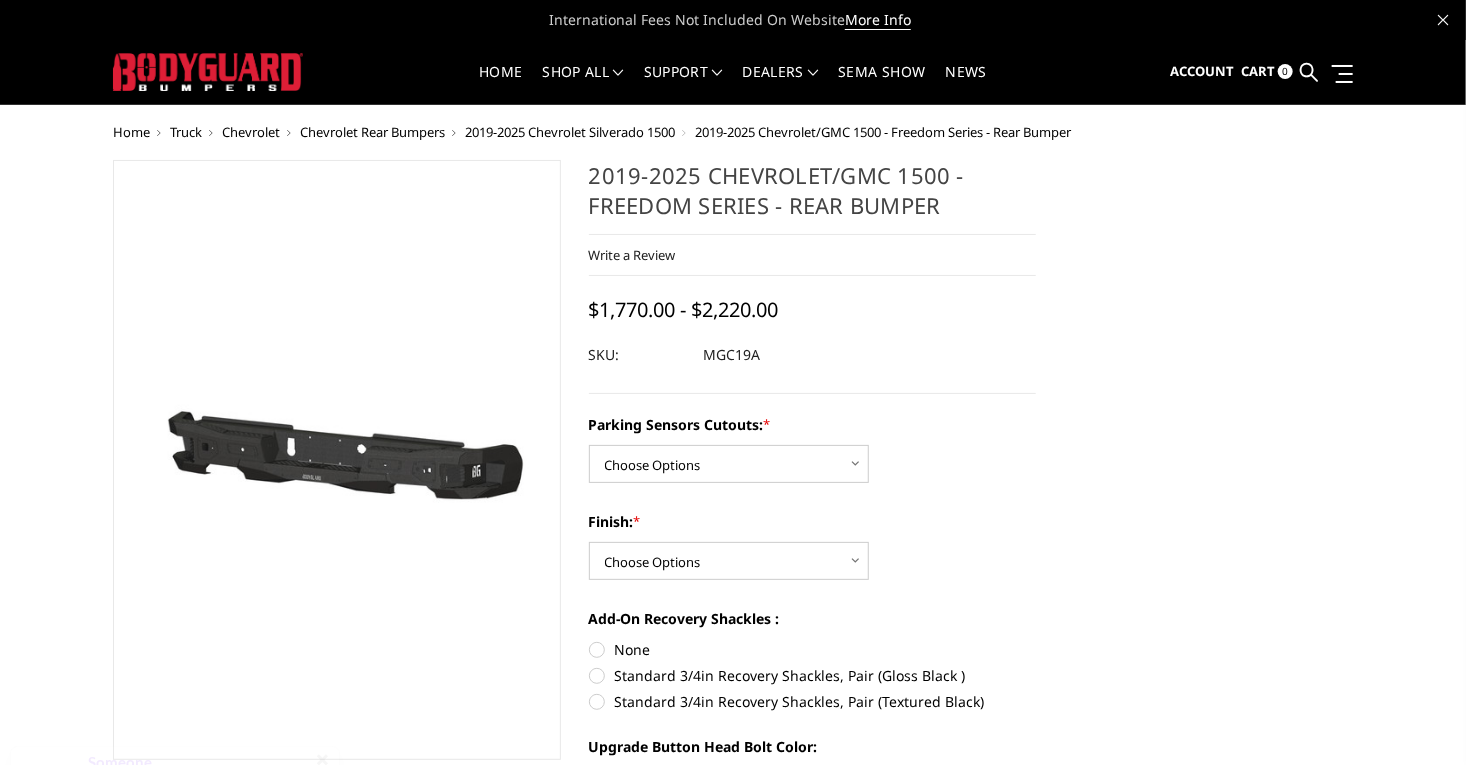 click on "Previous" at bounding box center [337, 503] 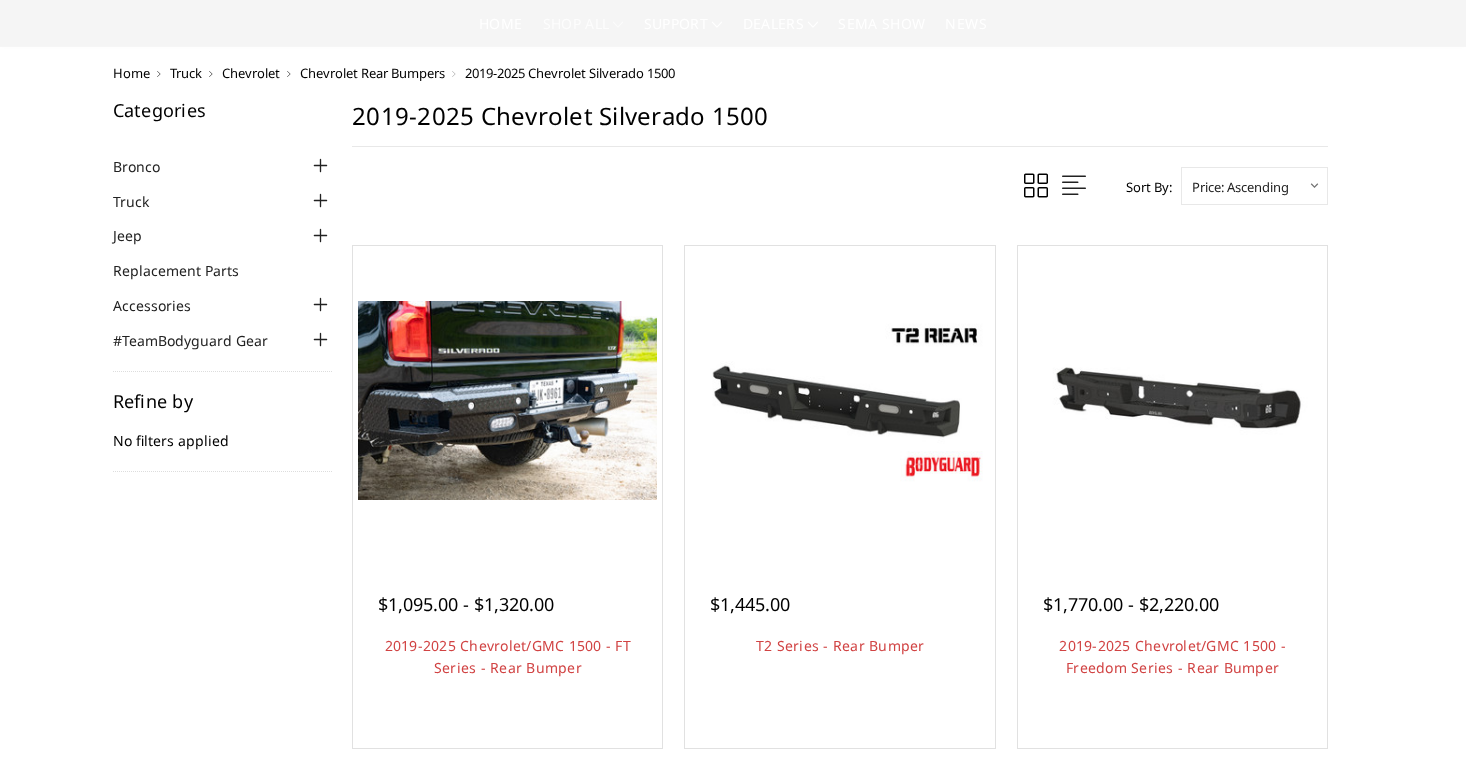 scroll, scrollTop: 104, scrollLeft: 0, axis: vertical 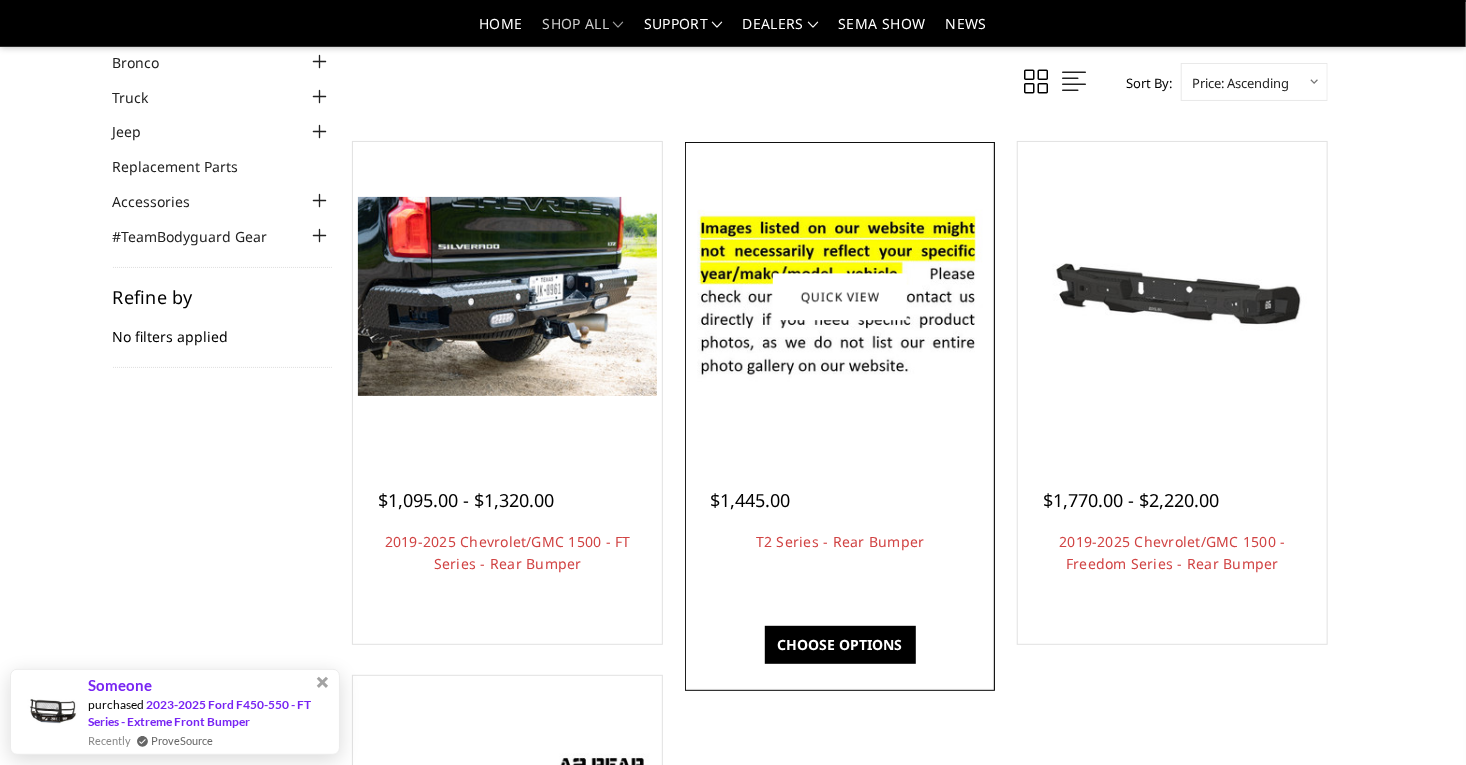 click at bounding box center [839, 297] 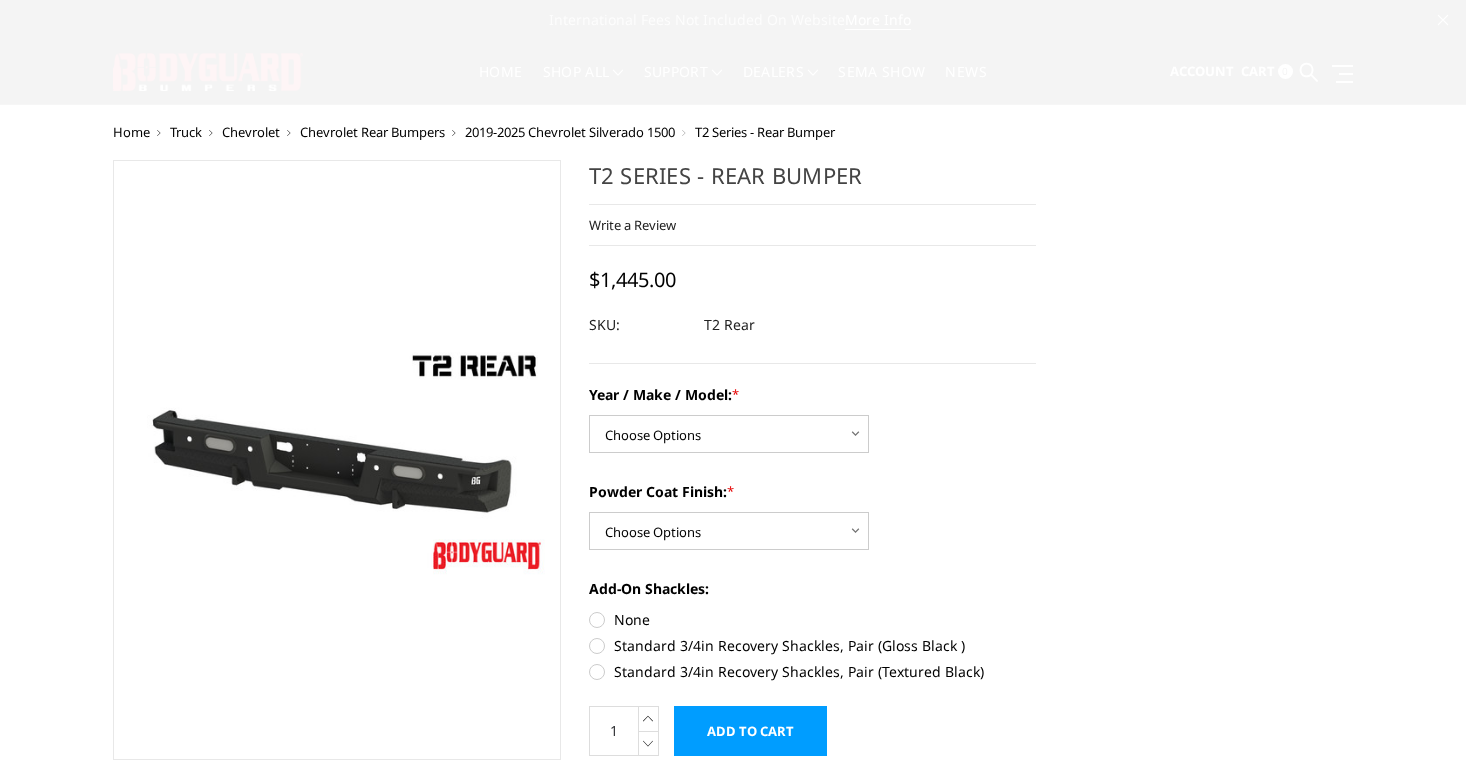 scroll, scrollTop: 0, scrollLeft: 0, axis: both 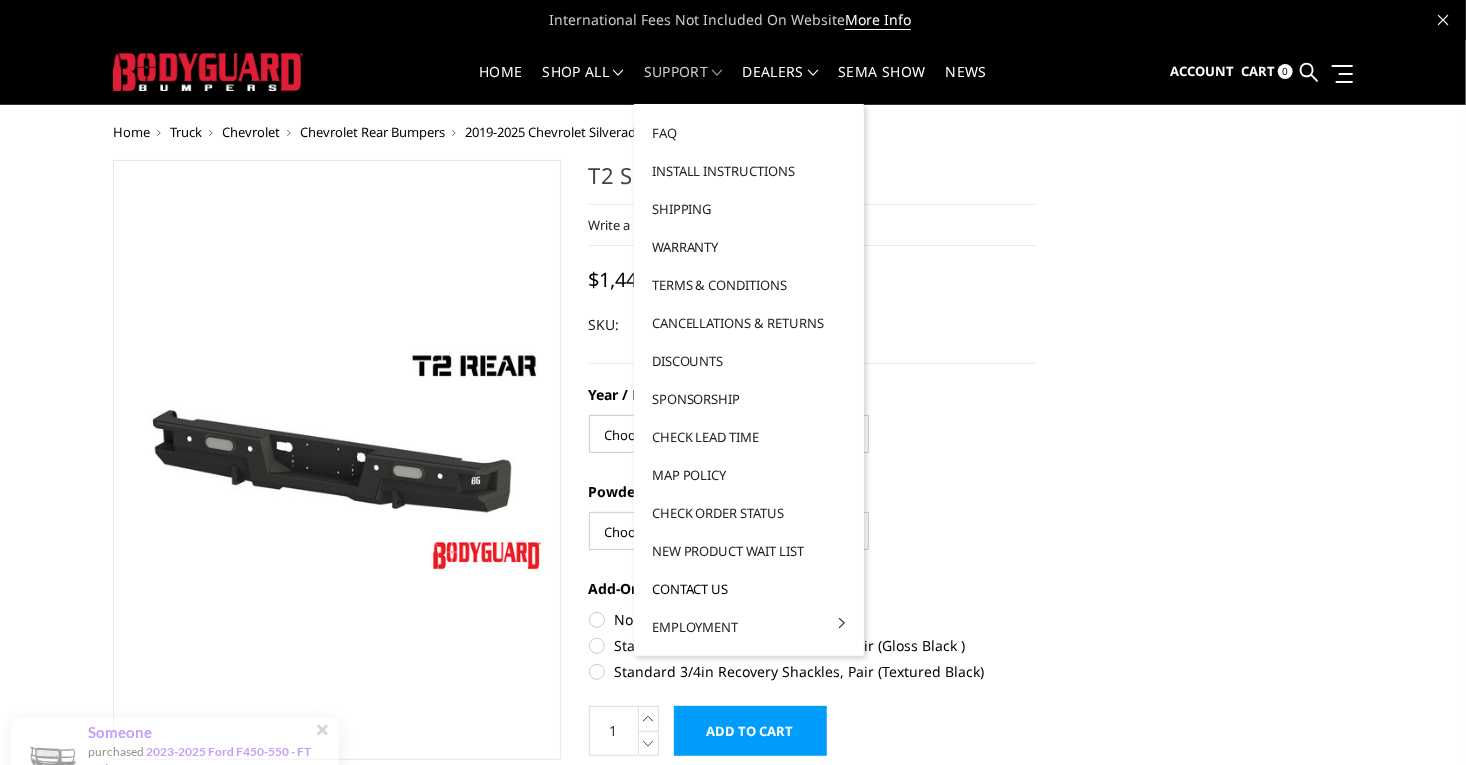 click on "Contact  Us" at bounding box center [749, 589] 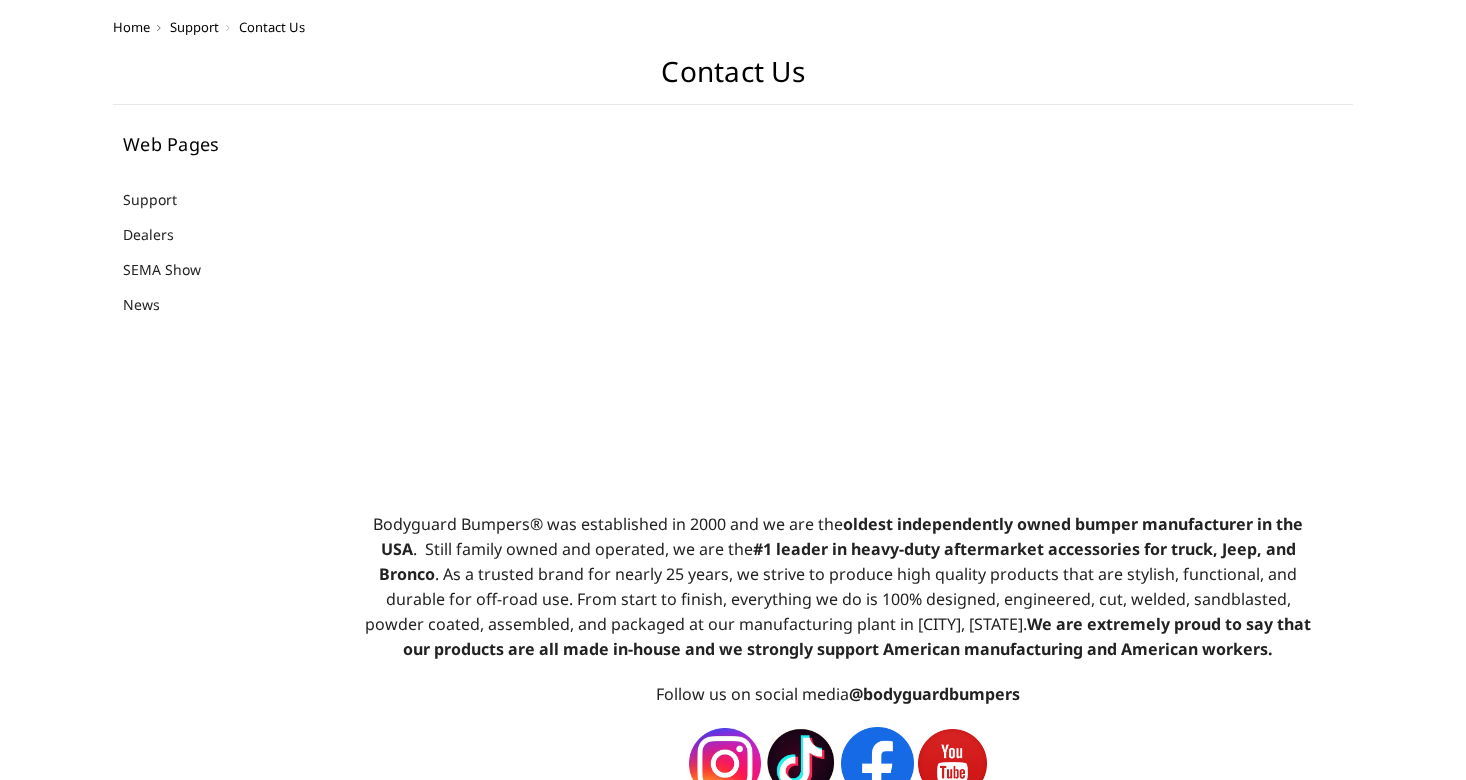 scroll, scrollTop: 0, scrollLeft: 0, axis: both 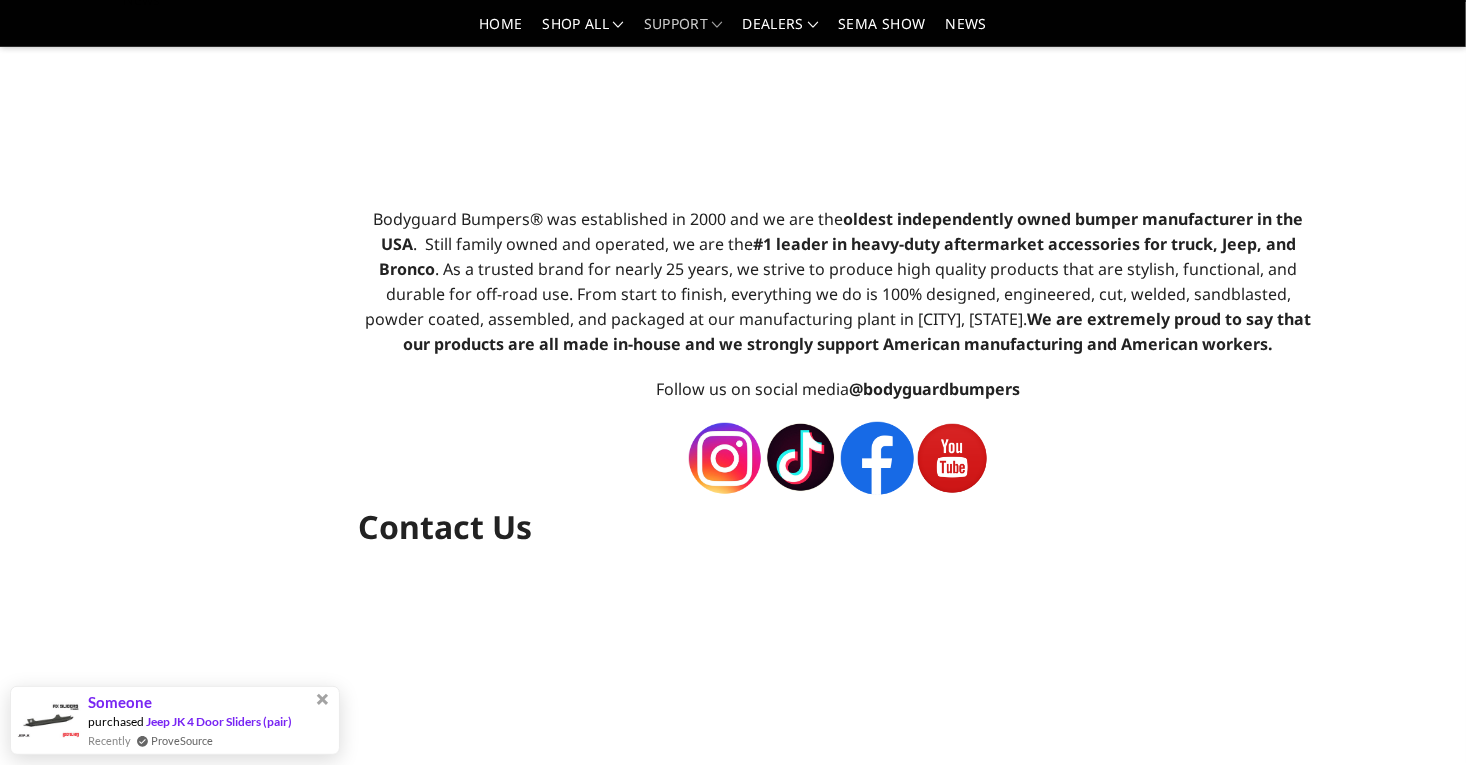 select on "US" 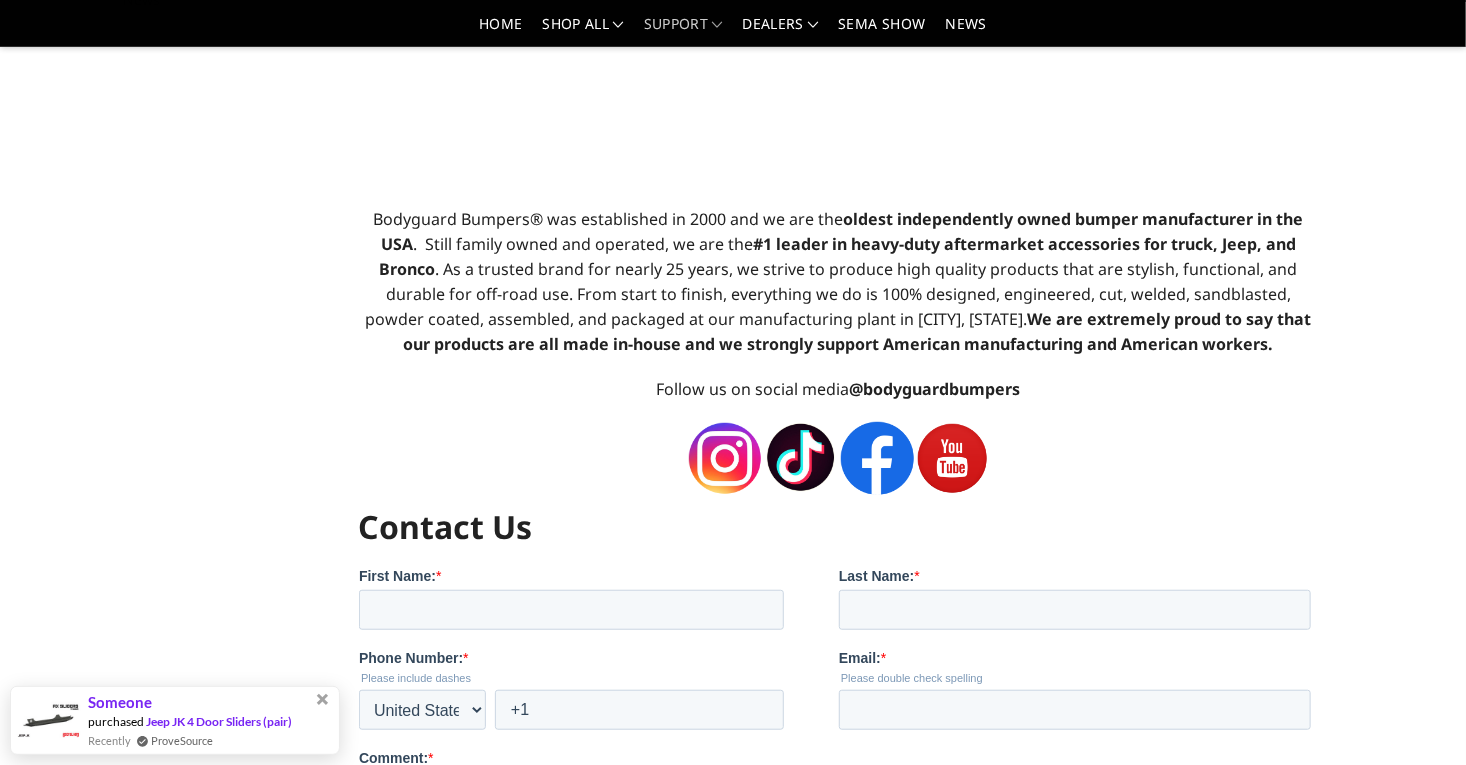 scroll, scrollTop: 0, scrollLeft: 0, axis: both 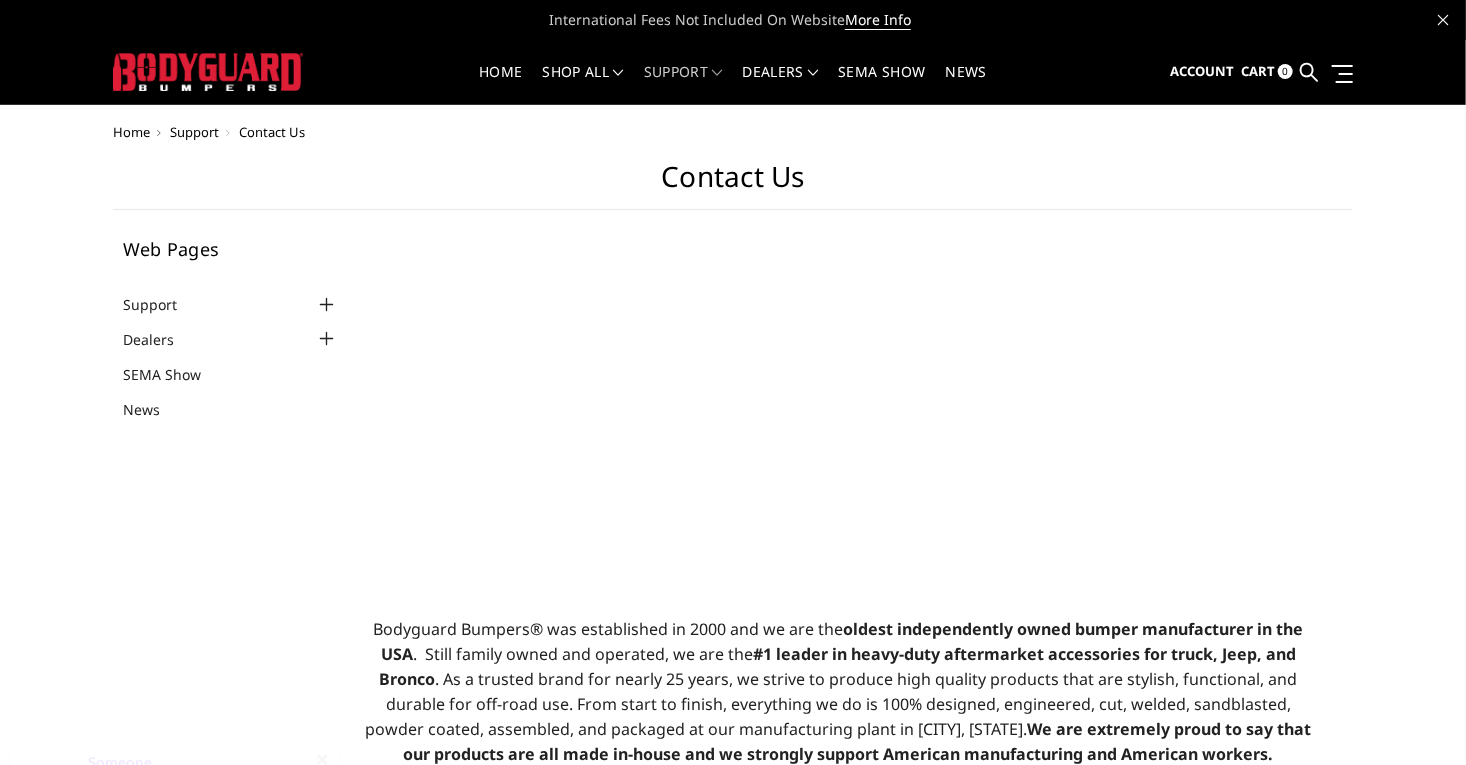 drag, startPoint x: 1, startPoint y: 247, endPoint x: 65, endPoint y: 56, distance: 201.43733 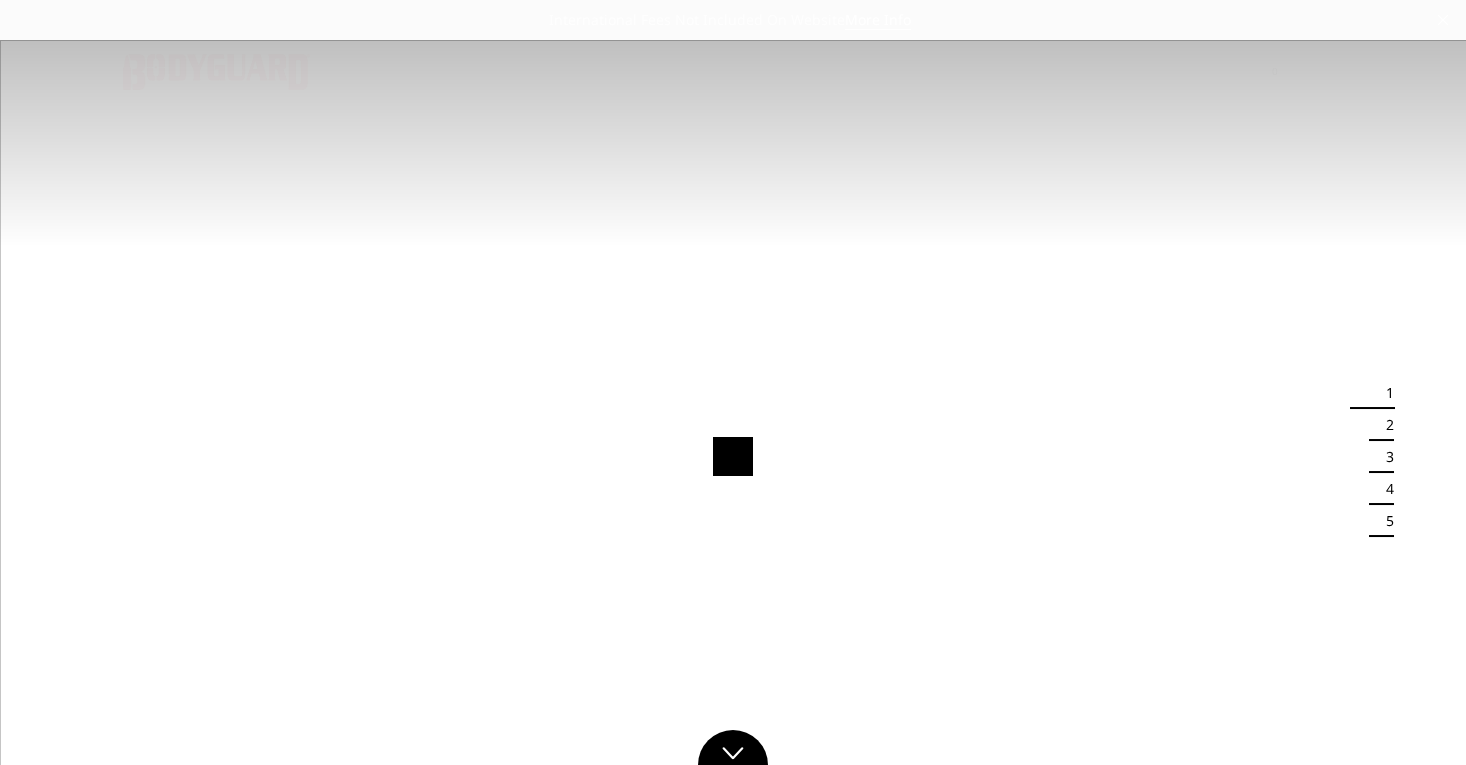 scroll, scrollTop: 0, scrollLeft: 0, axis: both 